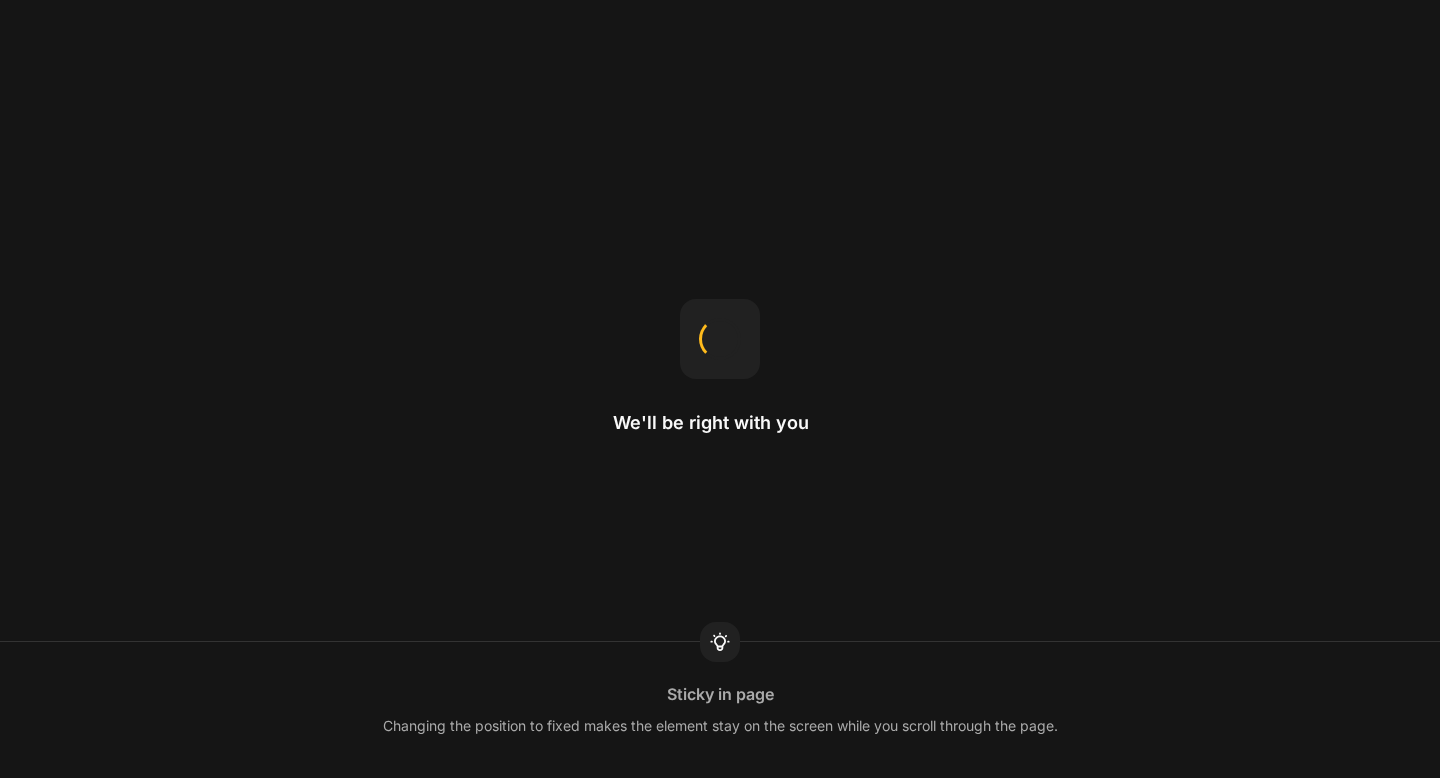scroll, scrollTop: 0, scrollLeft: 0, axis: both 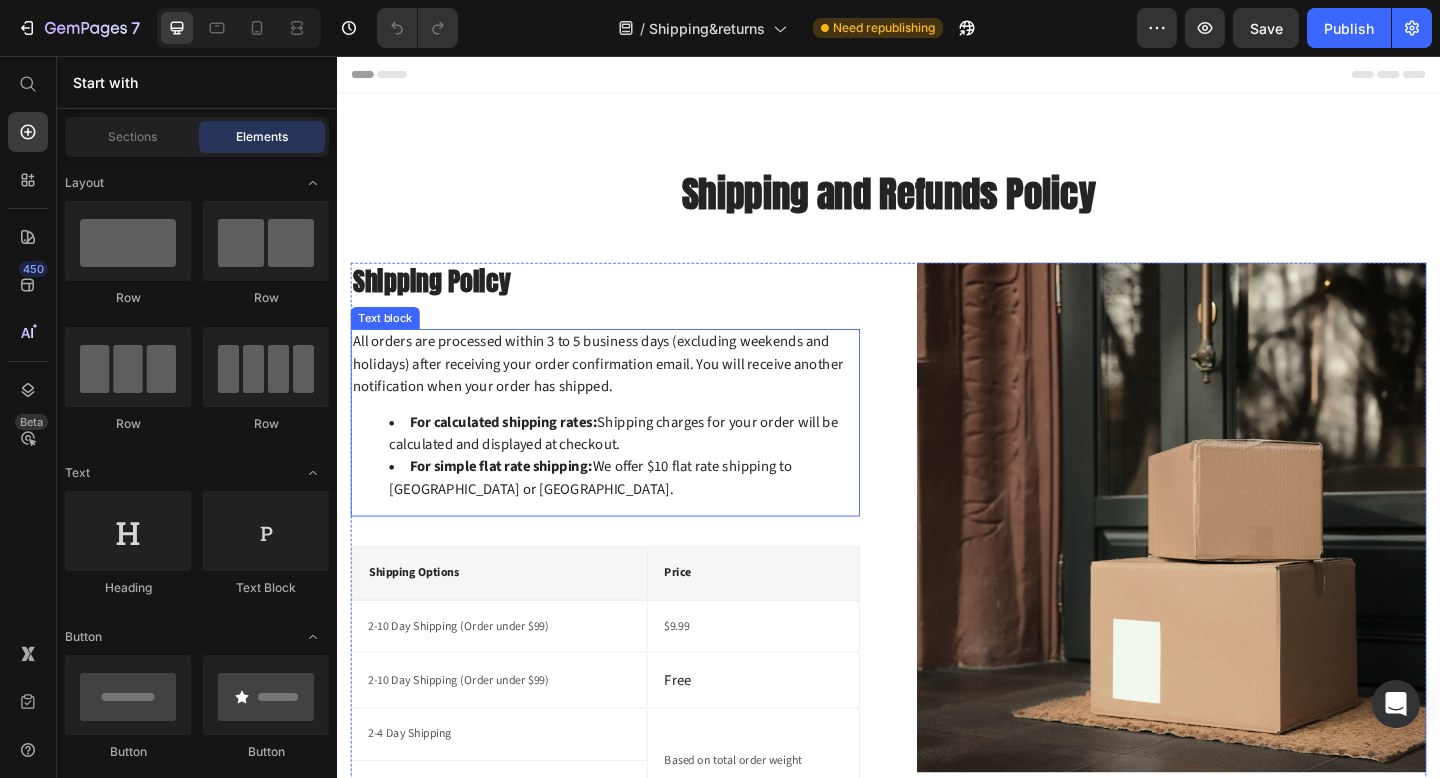 click on "All orders are processed within 3 to 5 business days (excluding weekends and holidays) after receiving your order confirmation email. You will receive another notification when your order has shipped." at bounding box center (629, 391) 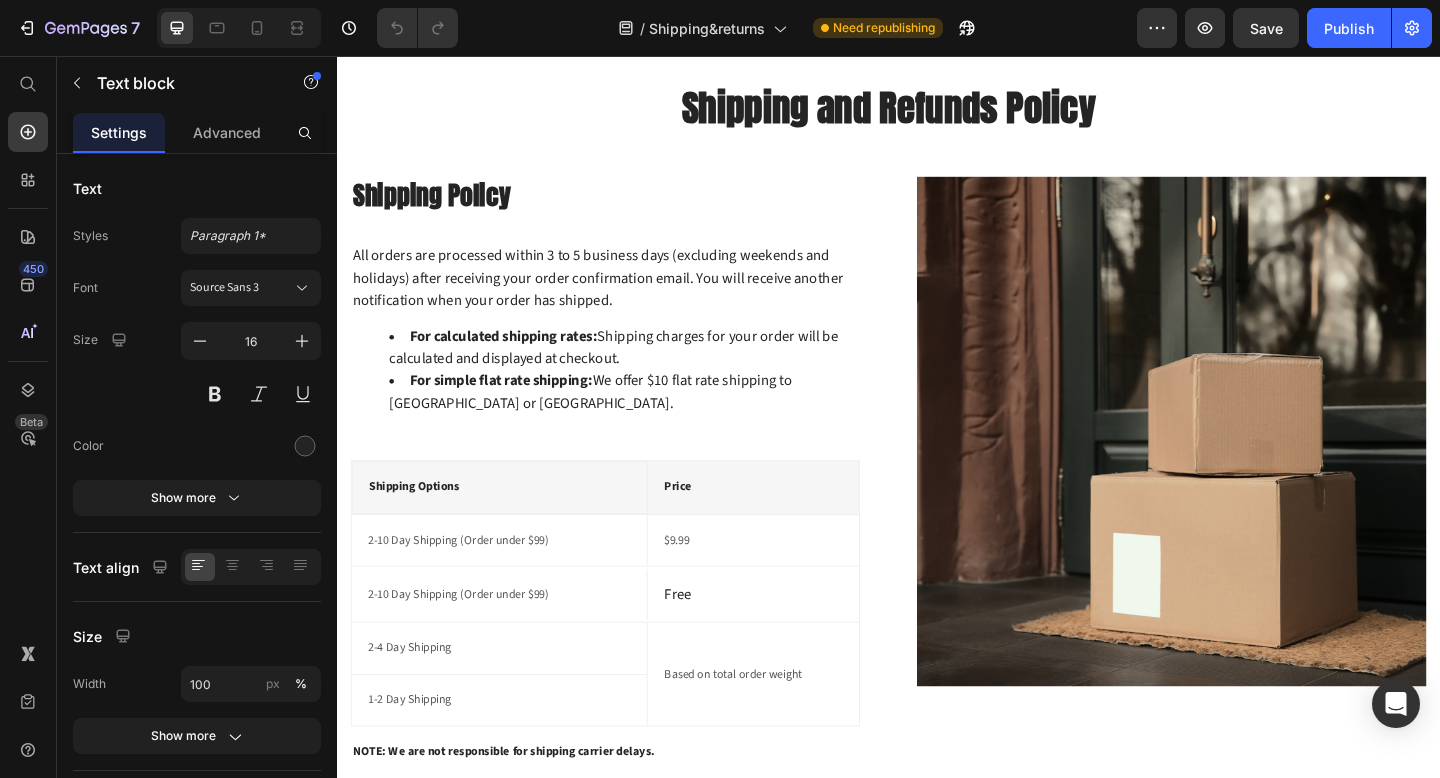 scroll, scrollTop: 81, scrollLeft: 0, axis: vertical 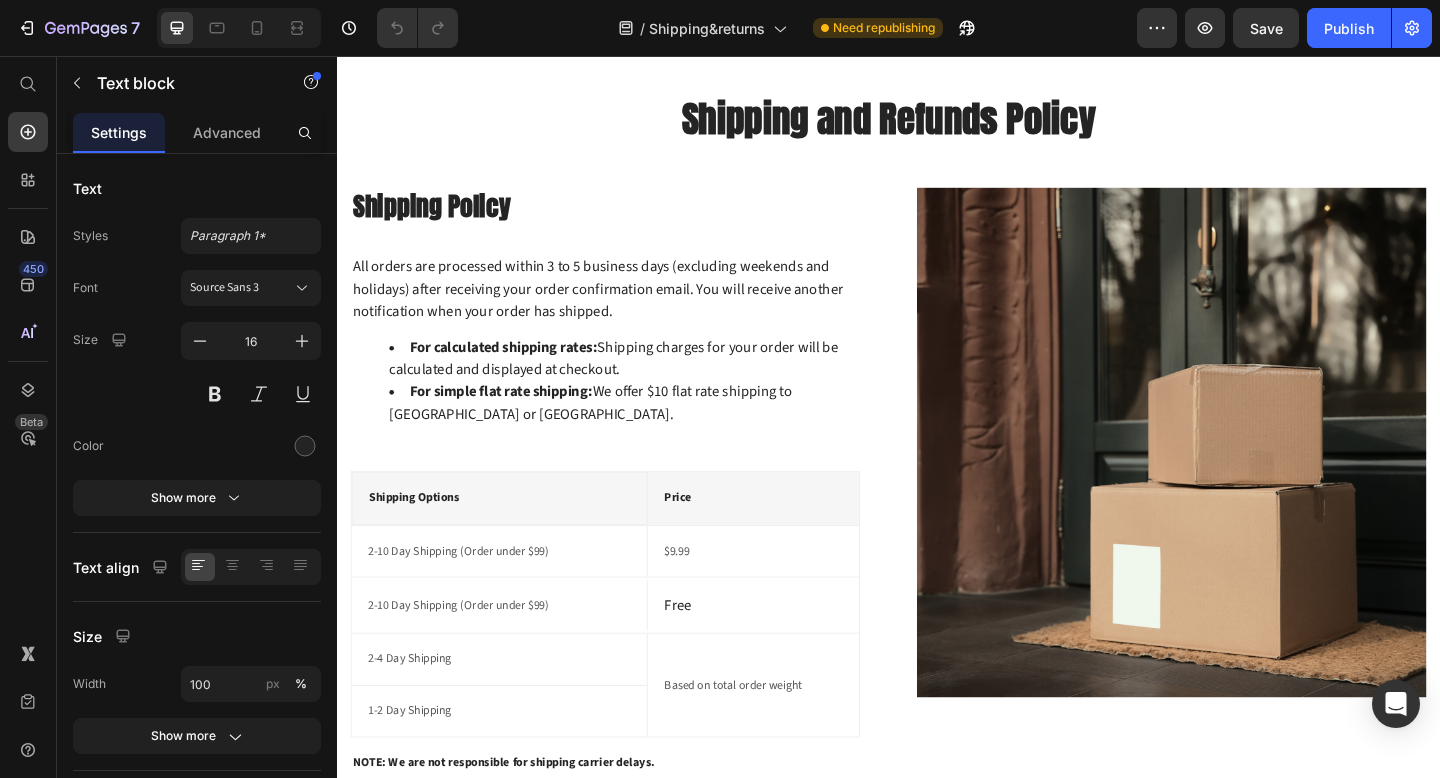 click on "For simple flat rate shipping:  We offer $10 flat rate shipping to [GEOGRAPHIC_DATA] or [GEOGRAPHIC_DATA]." at bounding box center (649, 434) 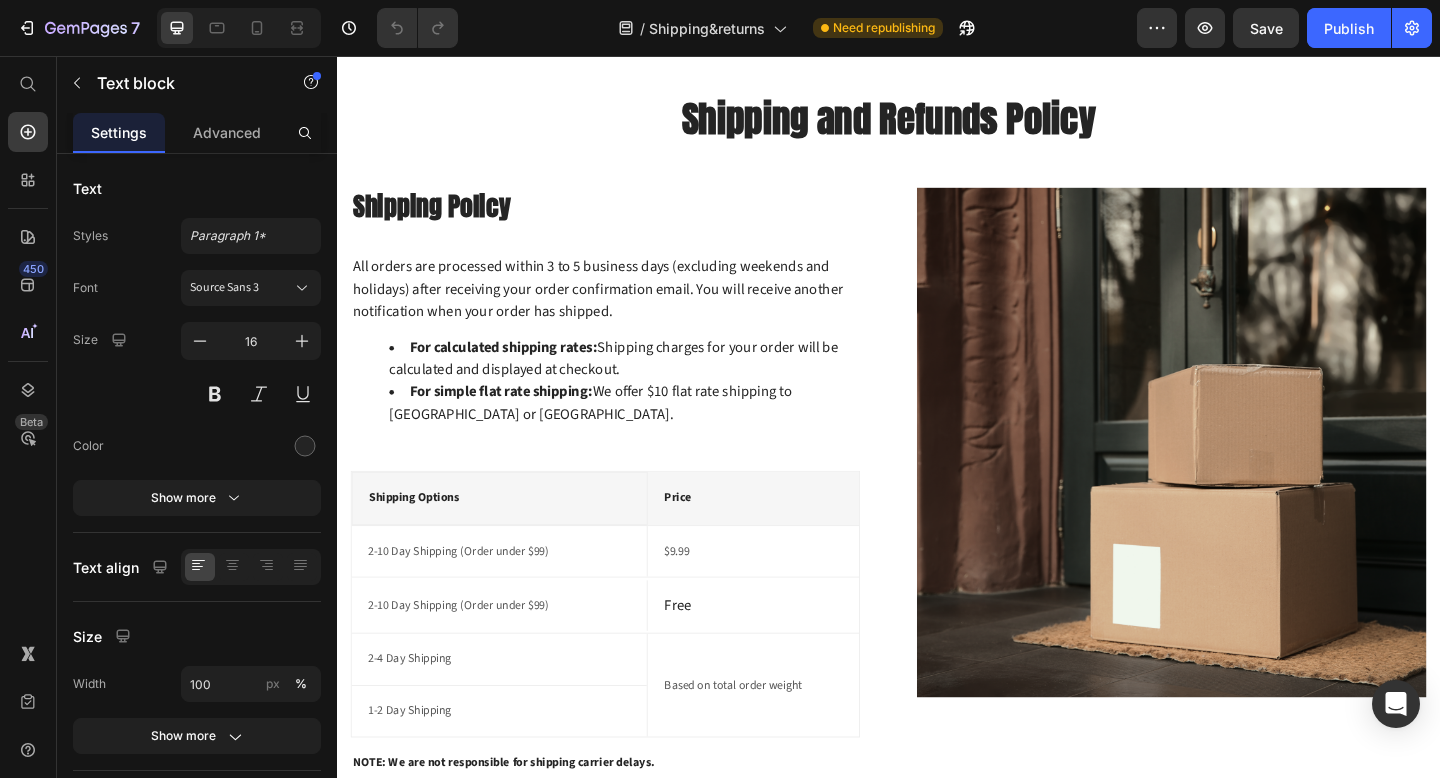 click on "All orders are processed within 3 to 5 business days (excluding weekends and holidays) after receiving your order confirmation email. You will receive another notification when your order has shipped." at bounding box center [629, 310] 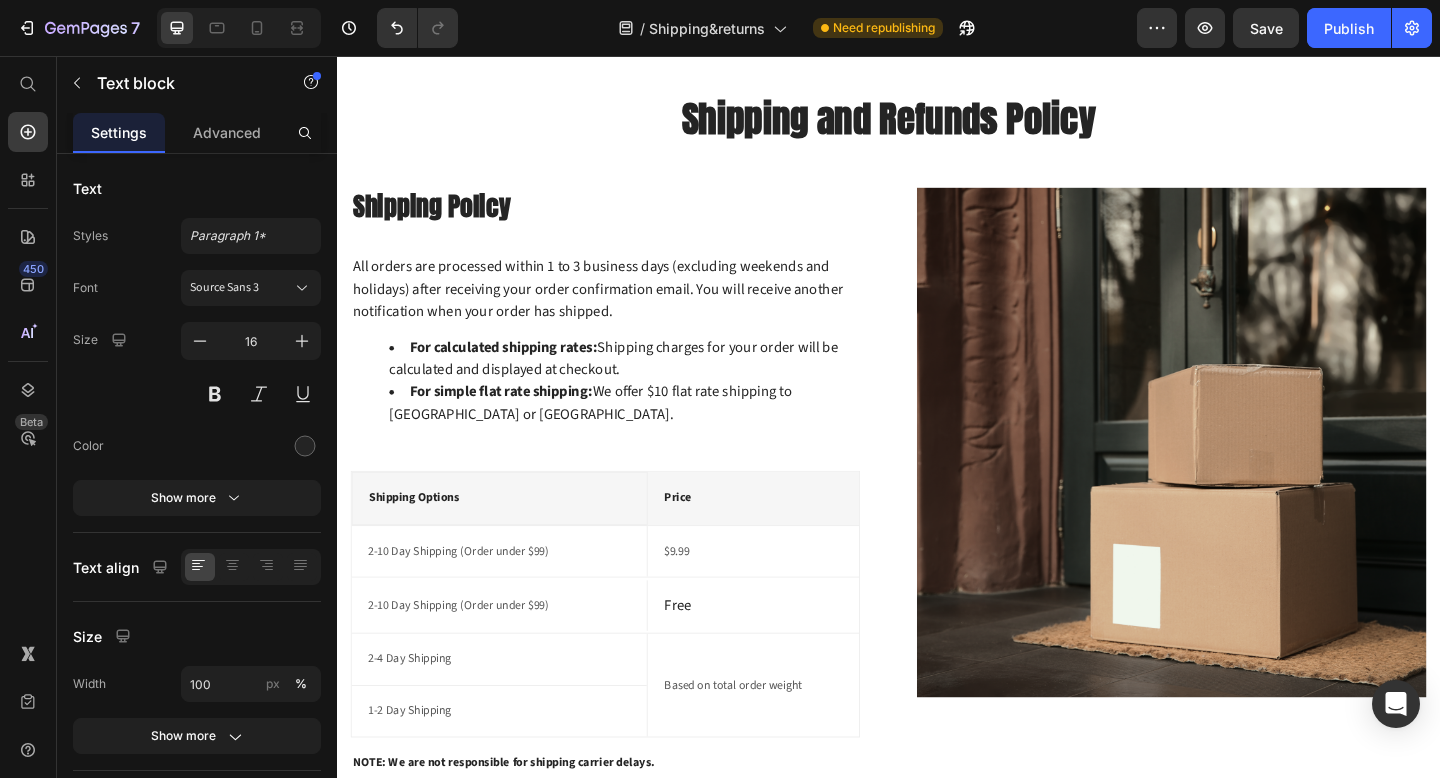 click on "All orders are processed within 1 to 3 business days (excluding weekends and holidays) after receiving your order confirmation email. You will receive another notification when your order has shipped." at bounding box center (629, 310) 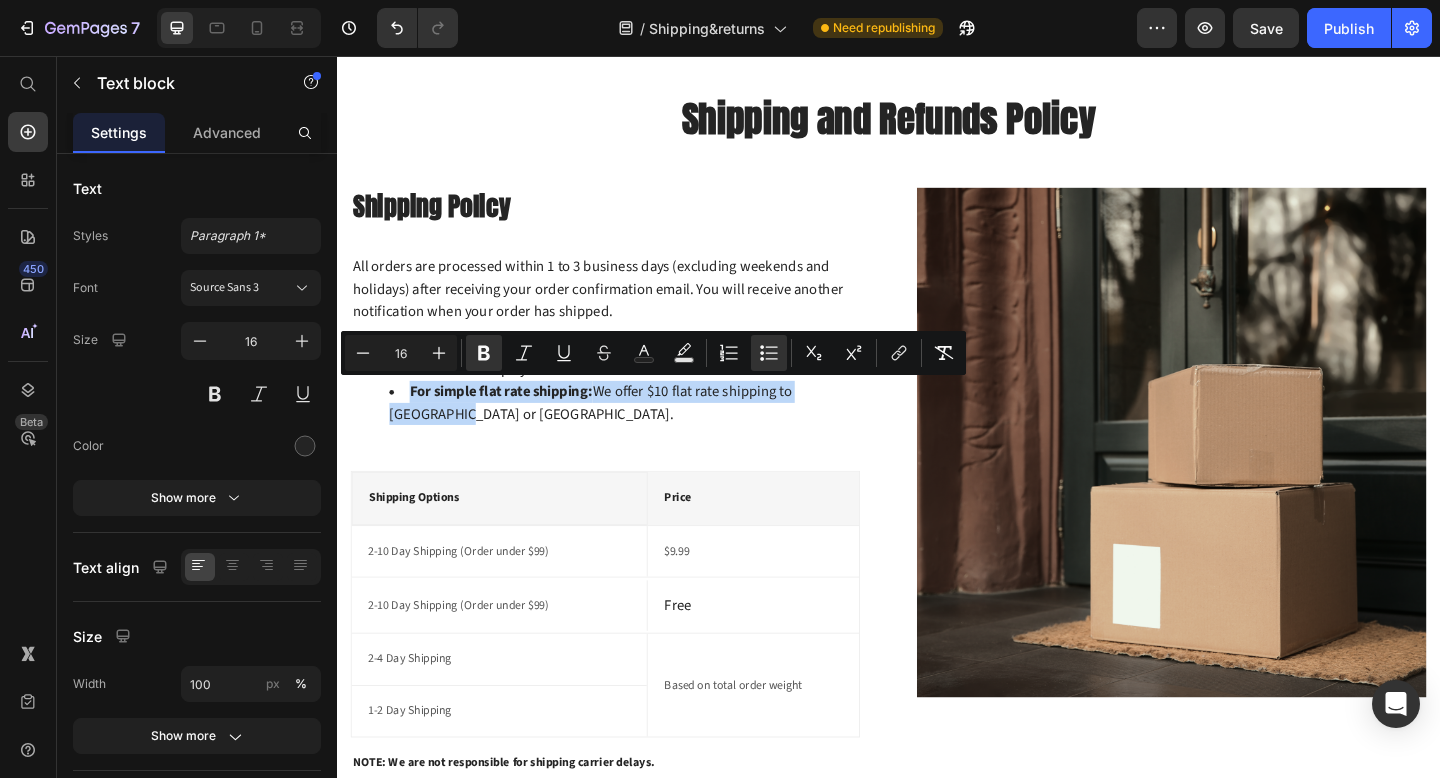 drag, startPoint x: 439, startPoint y: 443, endPoint x: 387, endPoint y: 418, distance: 57.697487 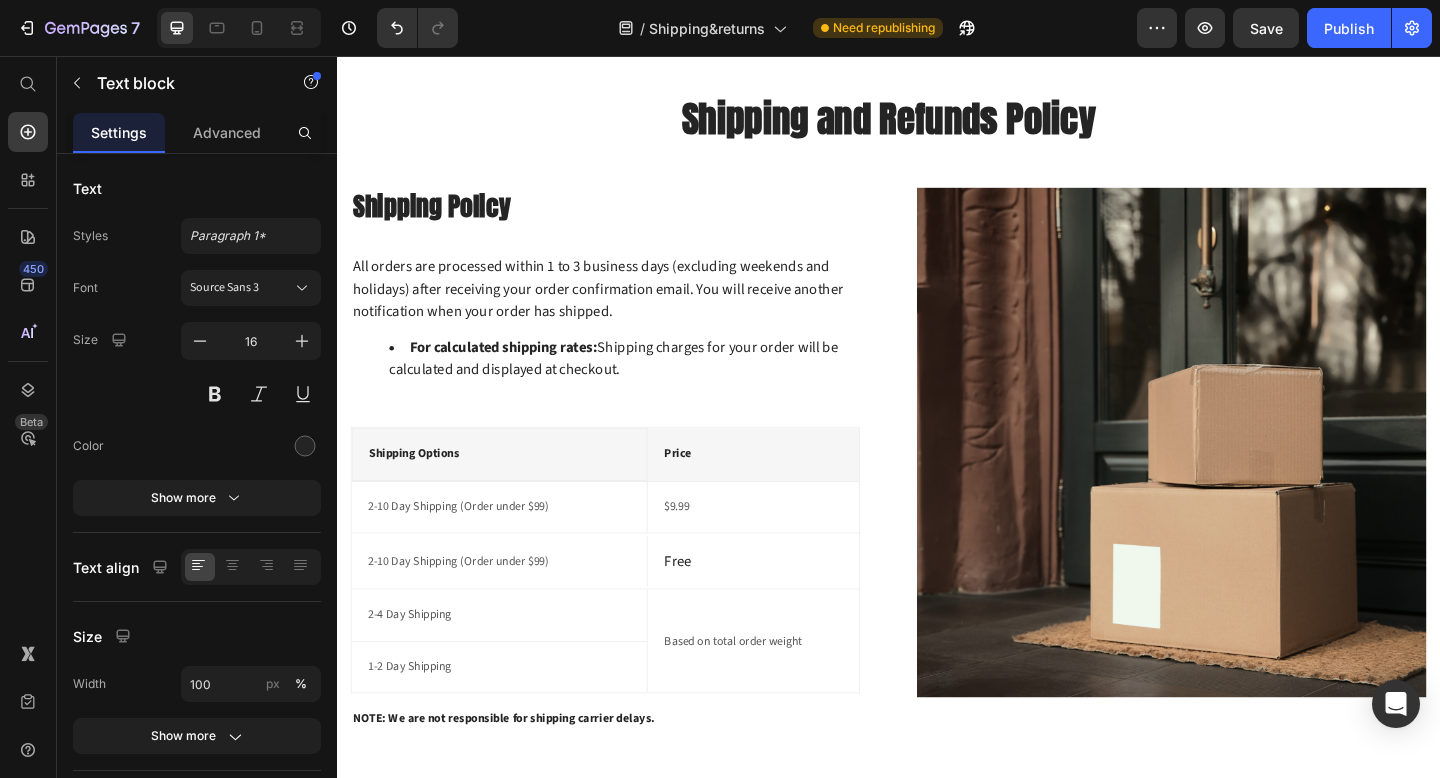 click on "For calculated shipping rates:" at bounding box center (518, 374) 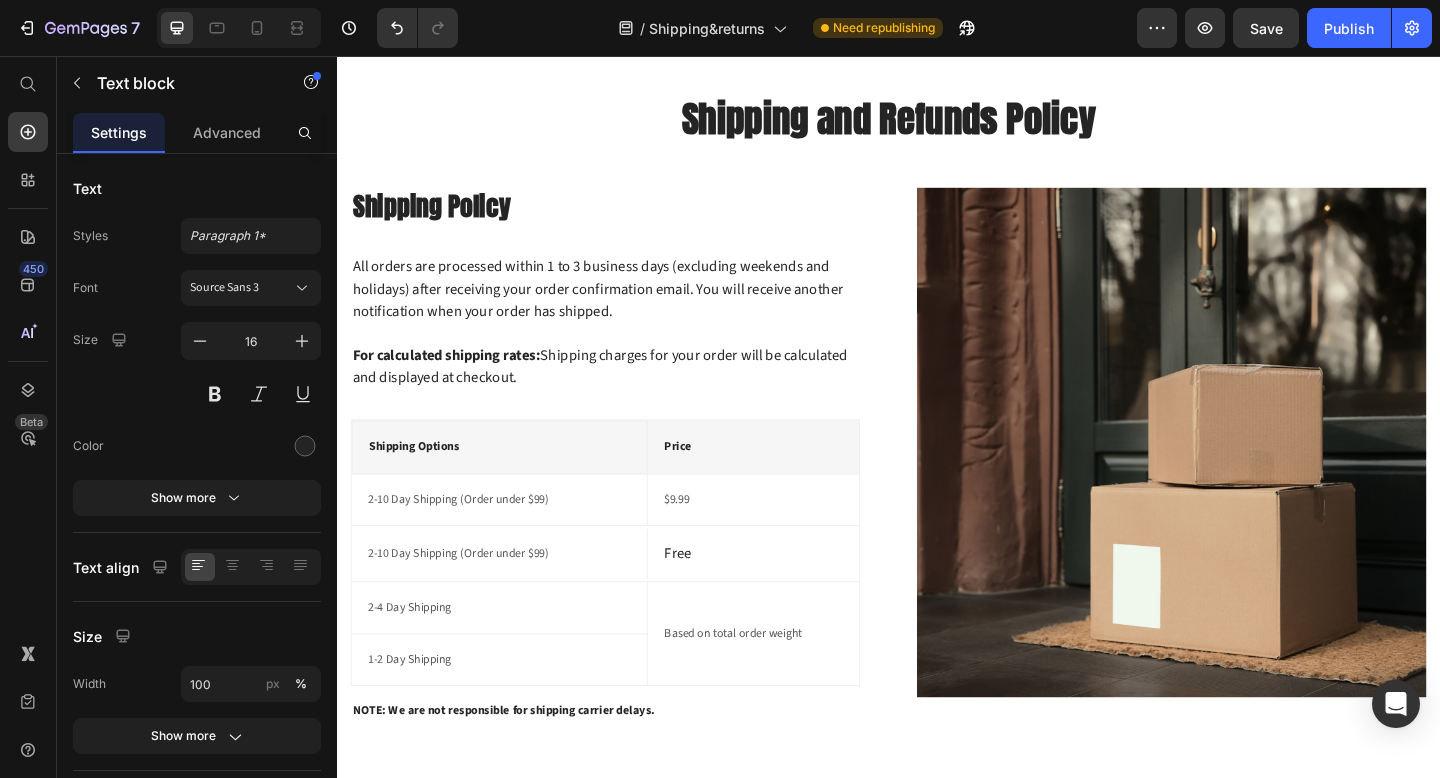 click on "For calculated shipping rates:  Shipping charges for your order will be calculated and displayed at checkout." at bounding box center (629, 394) 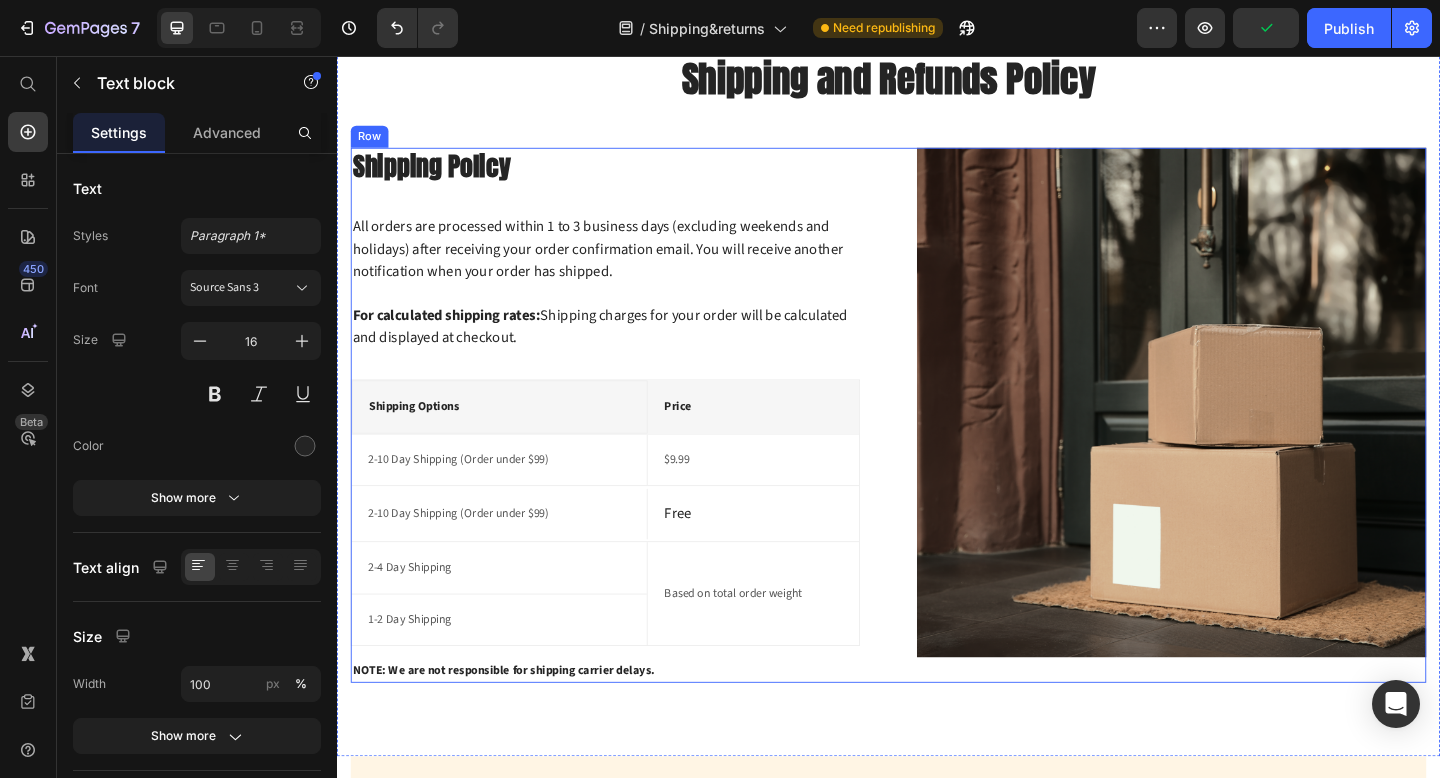 scroll, scrollTop: 131, scrollLeft: 0, axis: vertical 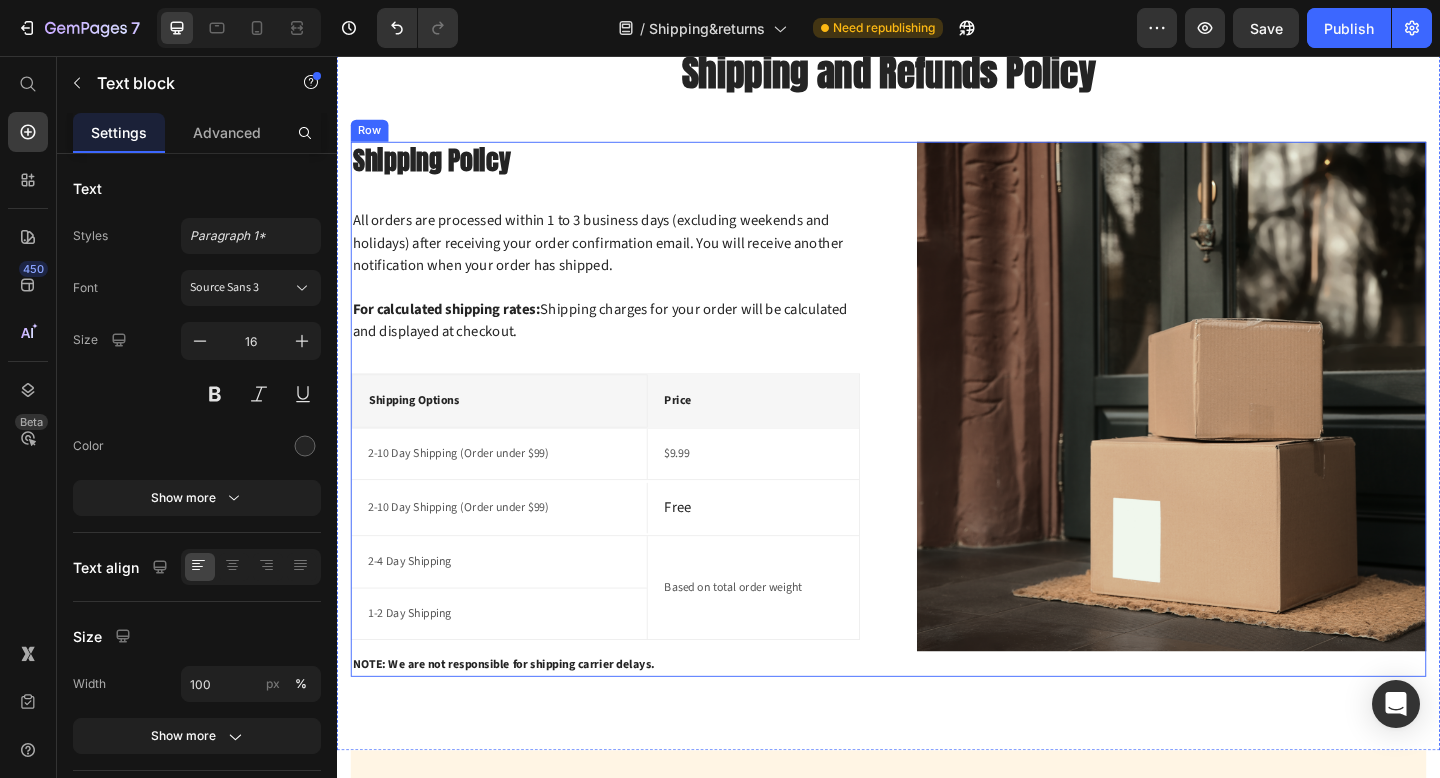 click on "Shipping Options Text block" at bounding box center [514, 432] 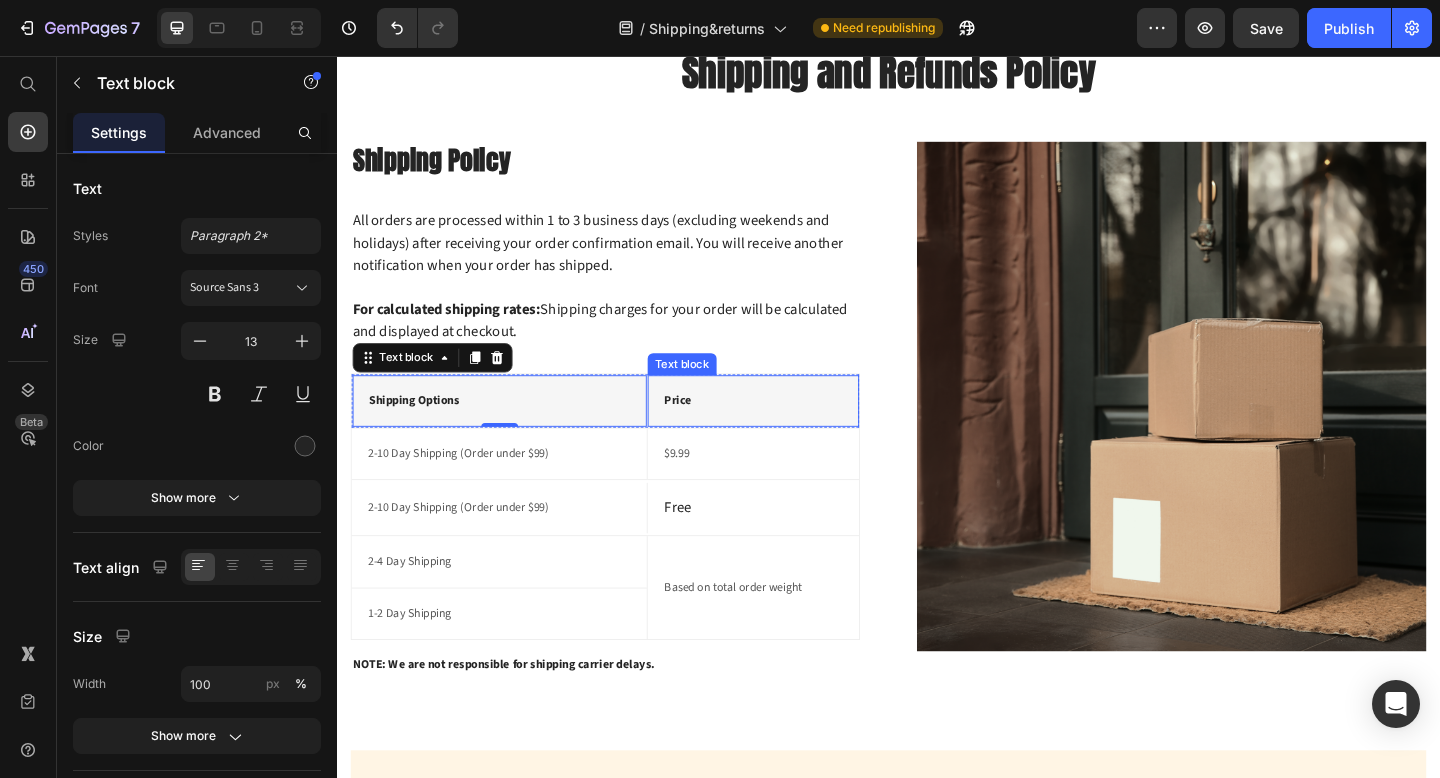 click on "Price" at bounding box center [790, 432] 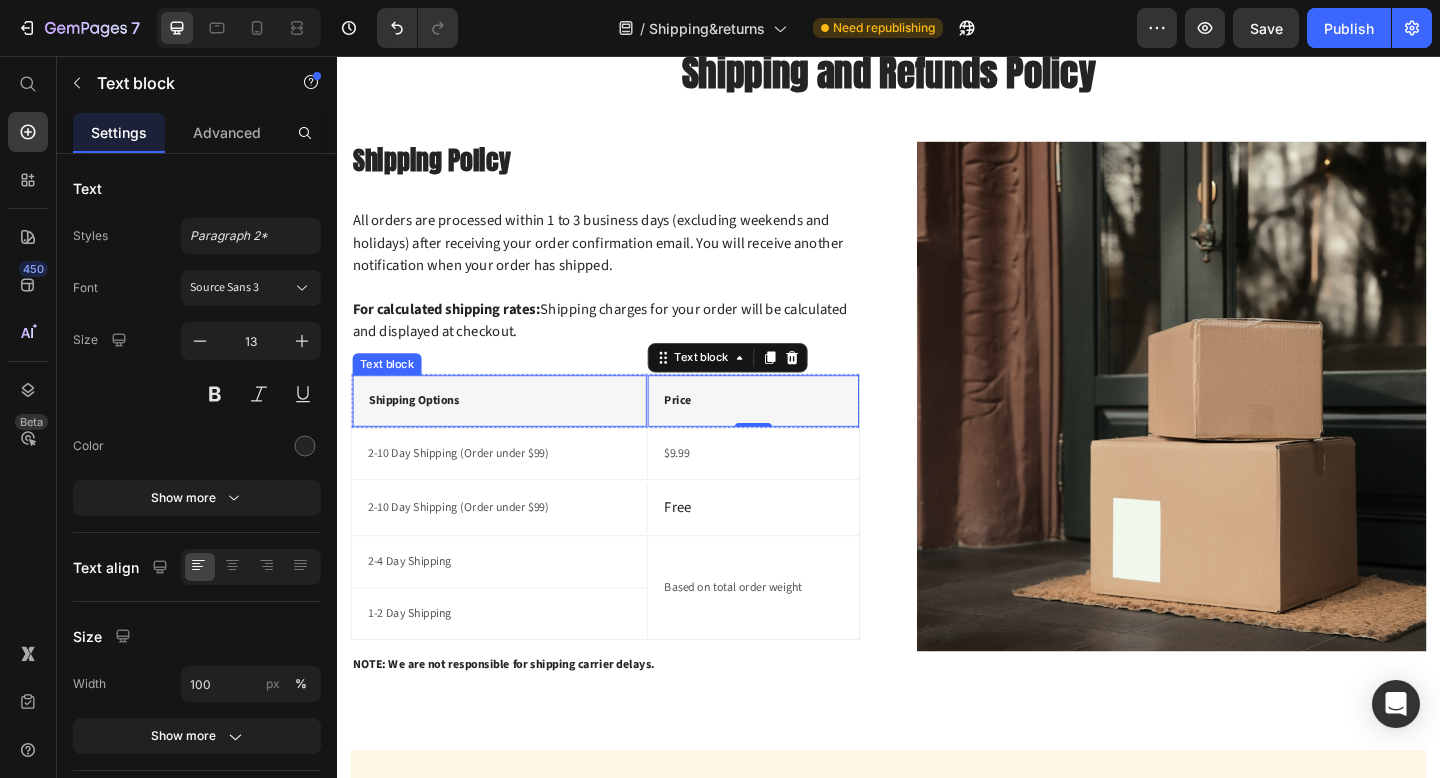 click on "Shipping Options" at bounding box center (514, 432) 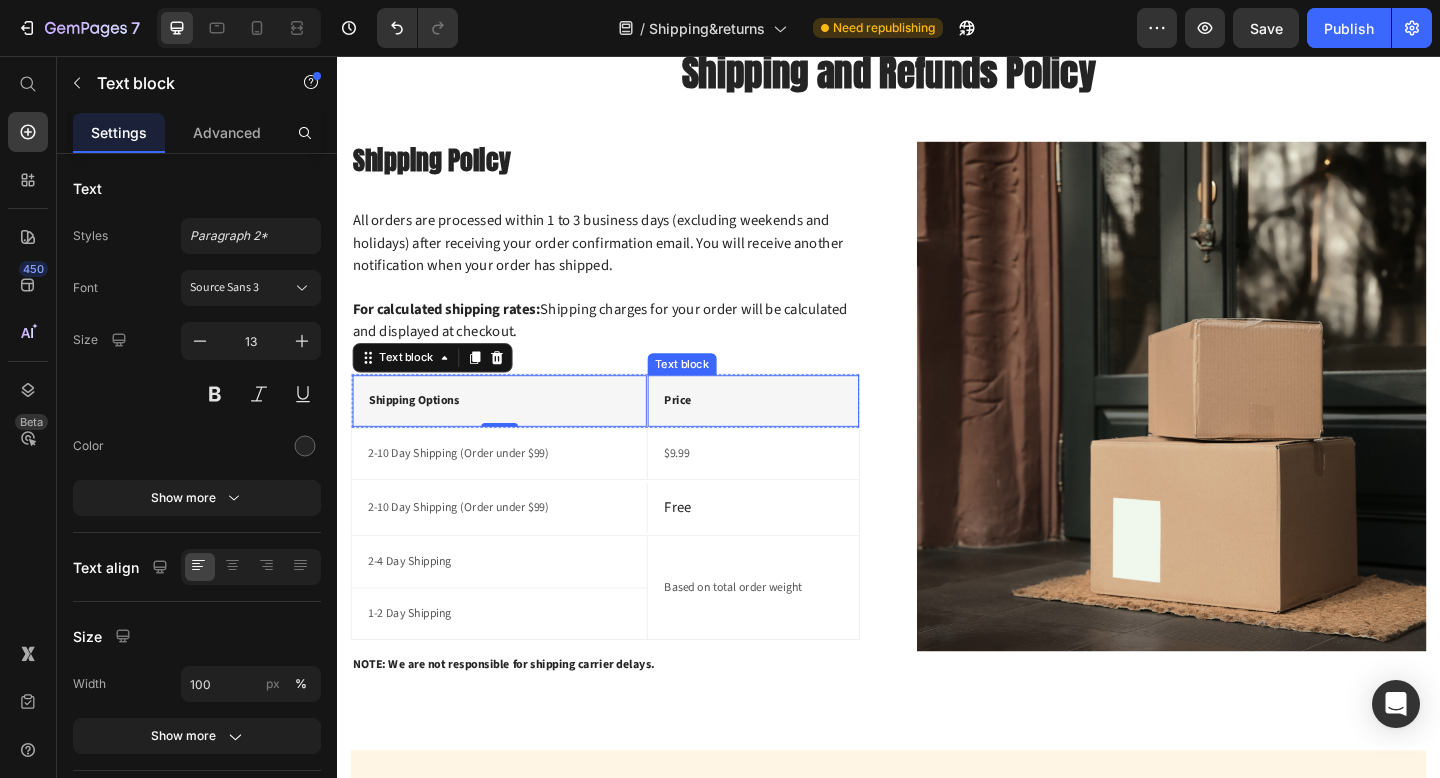 click on "Price Text block" at bounding box center [790, 432] 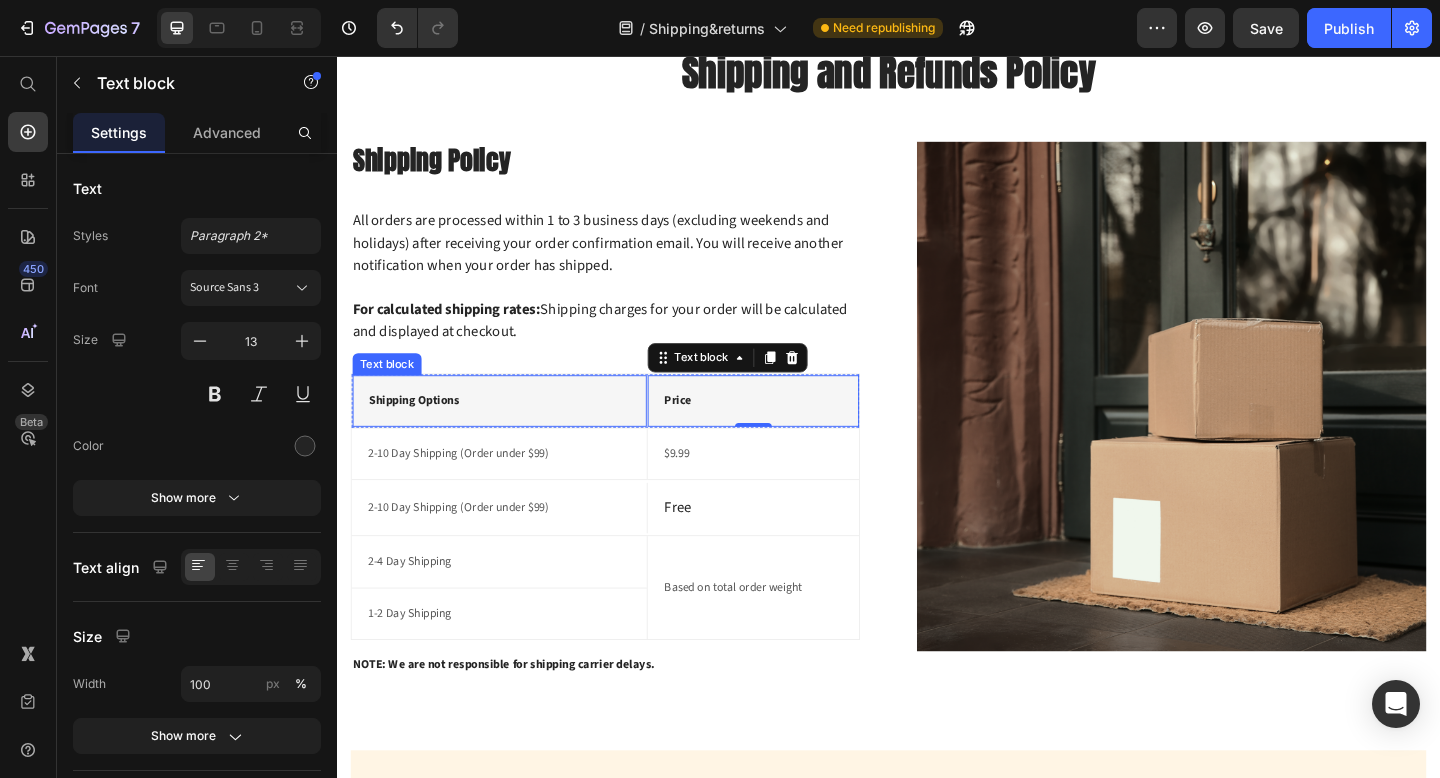 click on "Shipping Options" at bounding box center (514, 432) 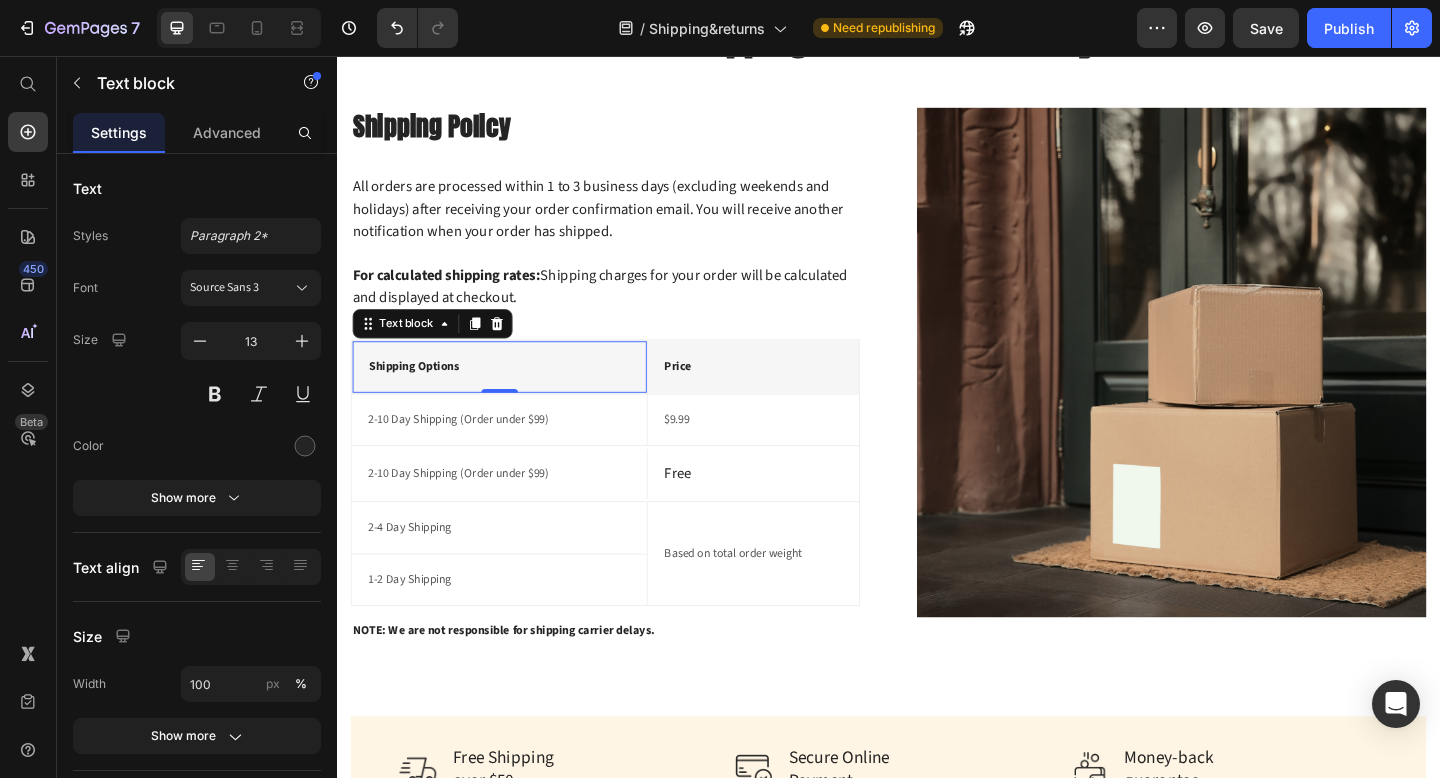 scroll, scrollTop: 173, scrollLeft: 0, axis: vertical 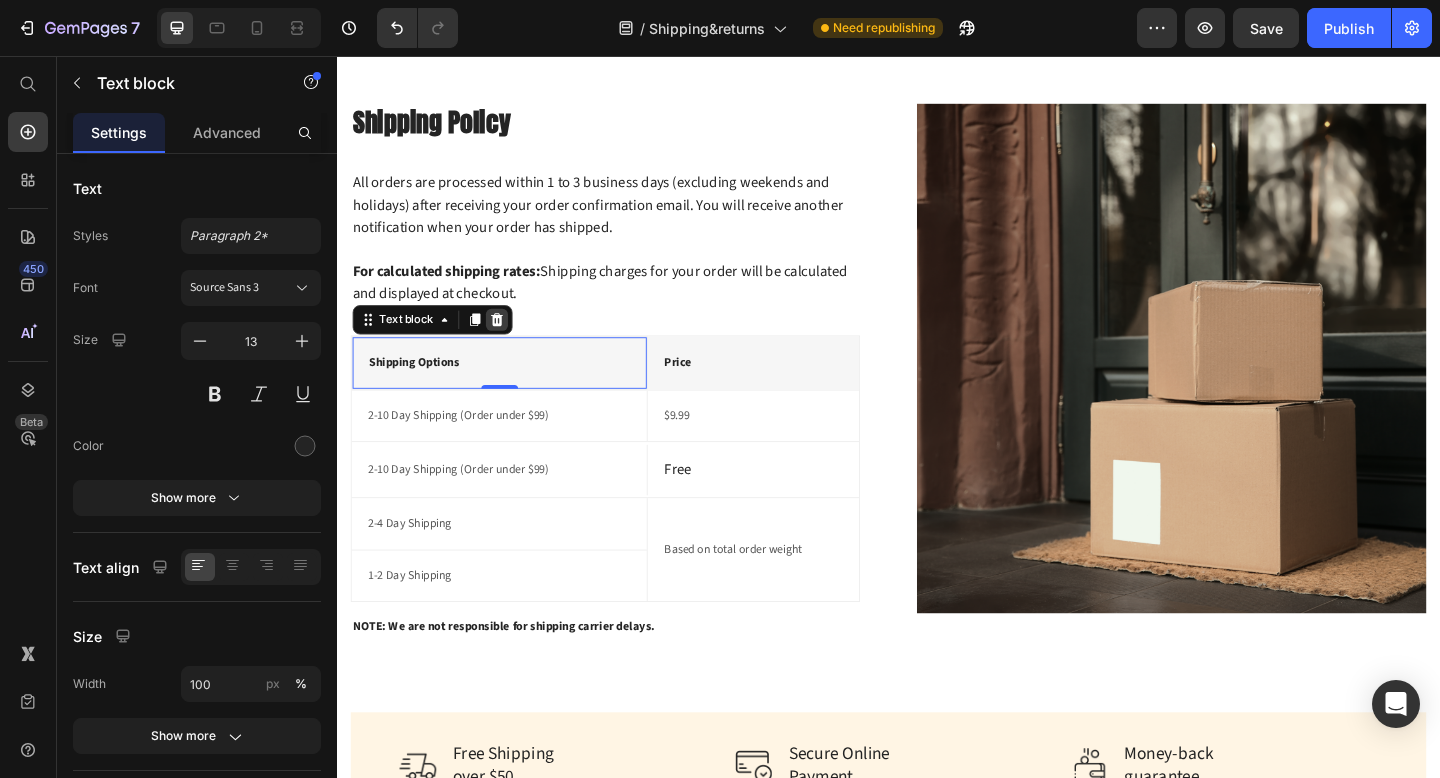 click 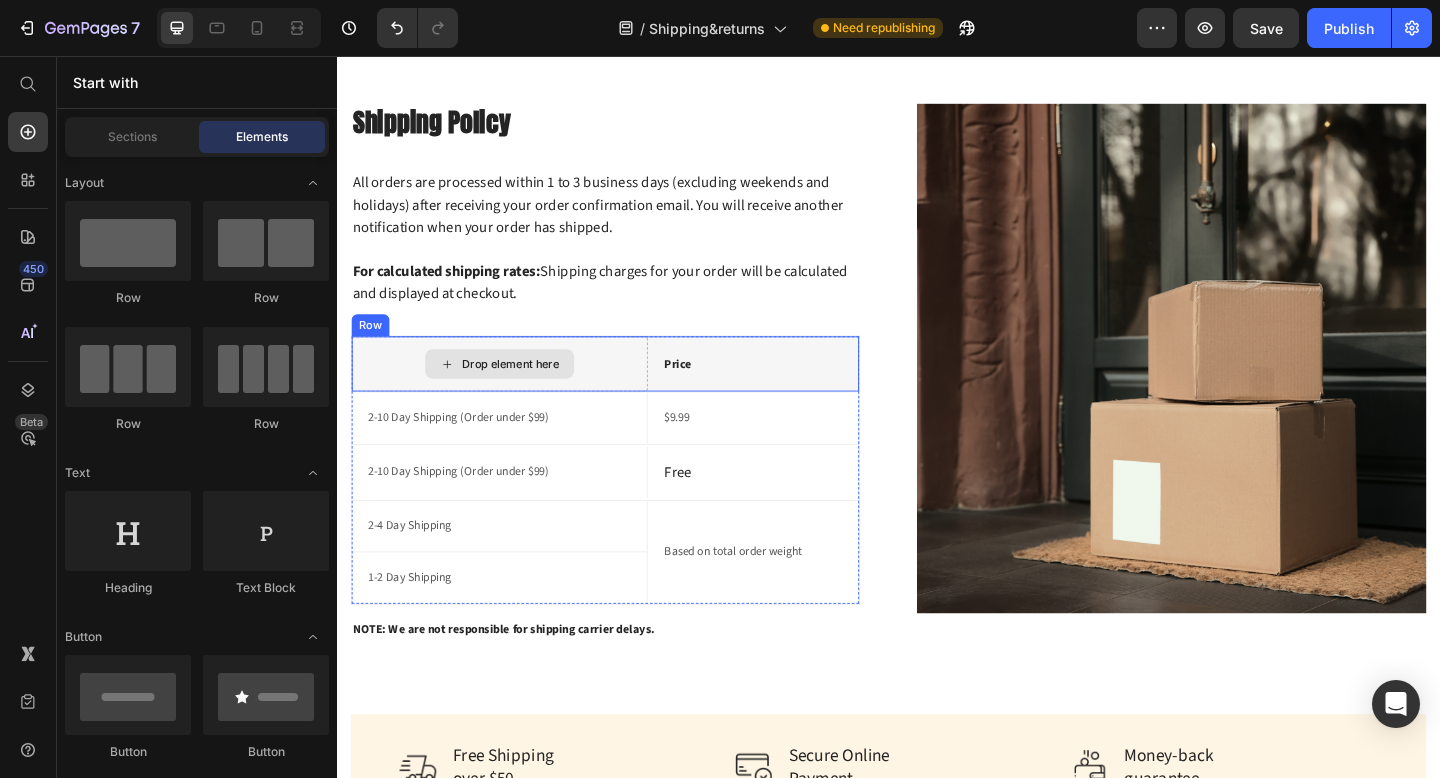 click on "Drop element here" at bounding box center (526, 391) 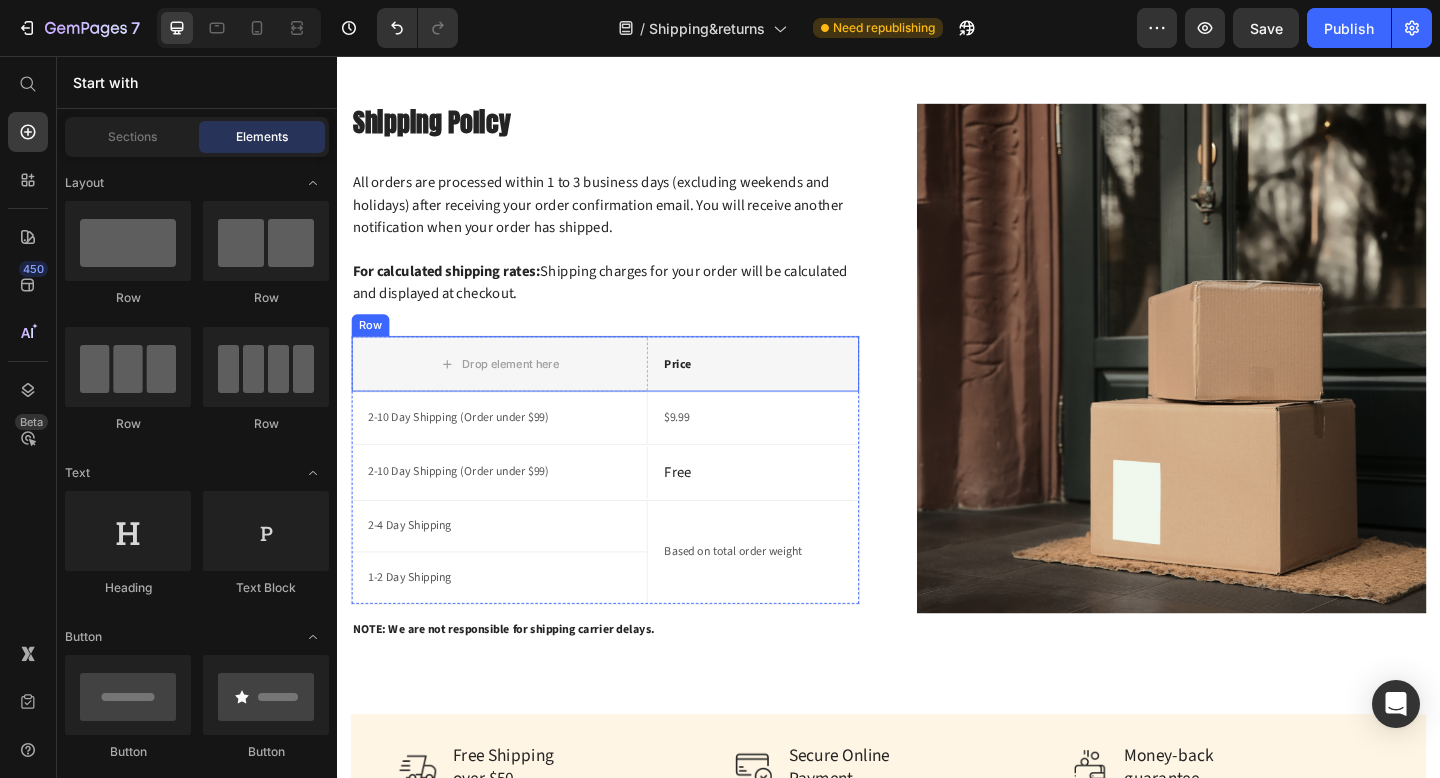 click on "Row" at bounding box center [373, 349] 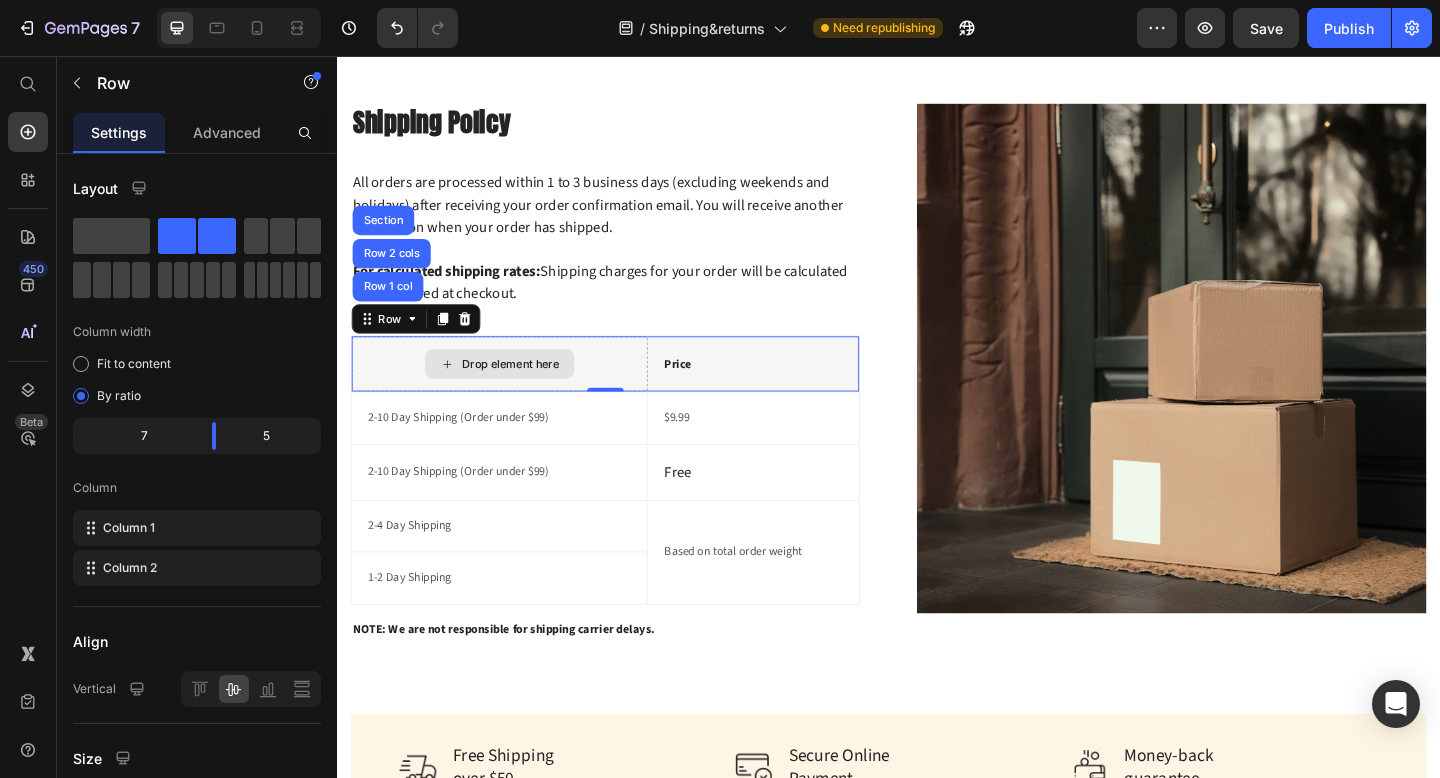 click on "Drop element here" at bounding box center [514, 391] 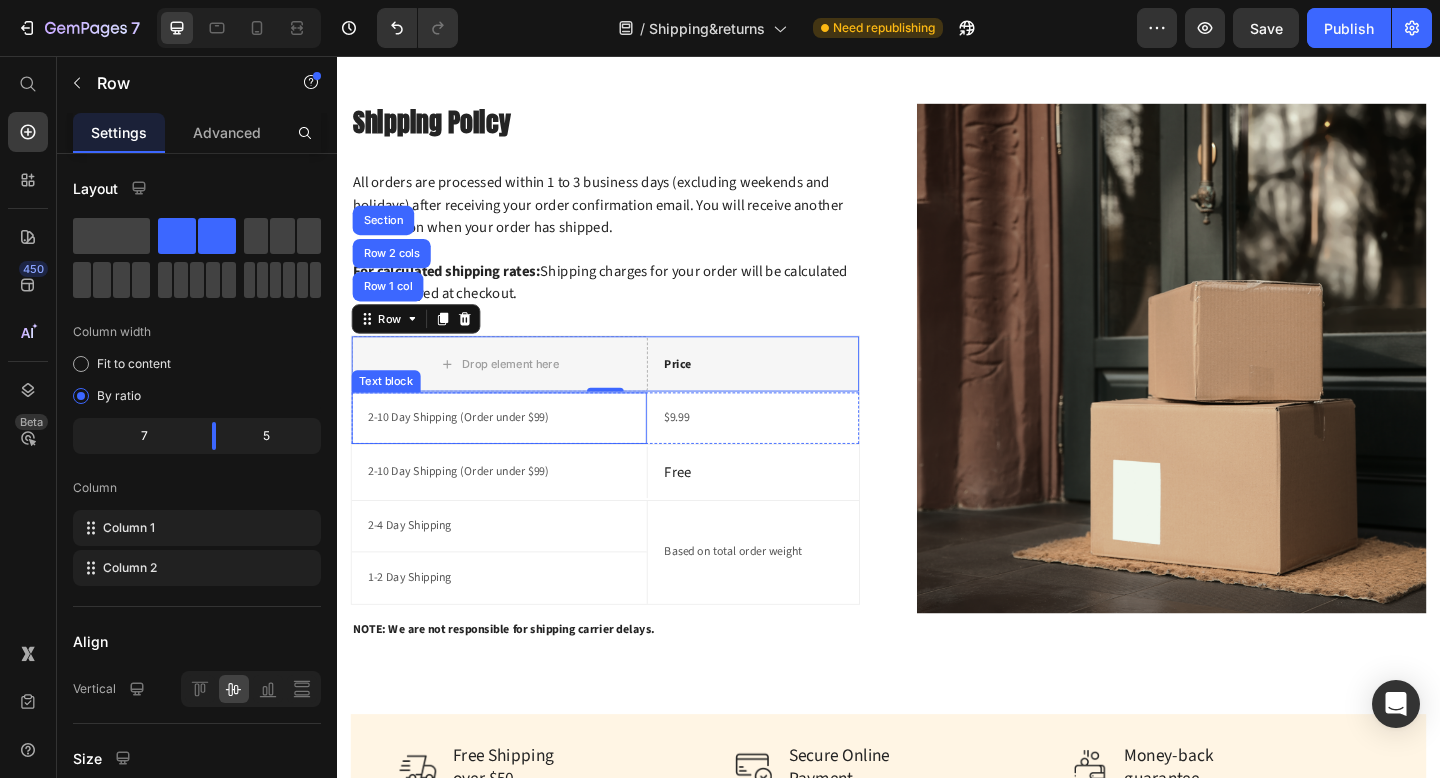 click on "2-10 Day Shipping (Order under $99) Text block" at bounding box center (514, 450) 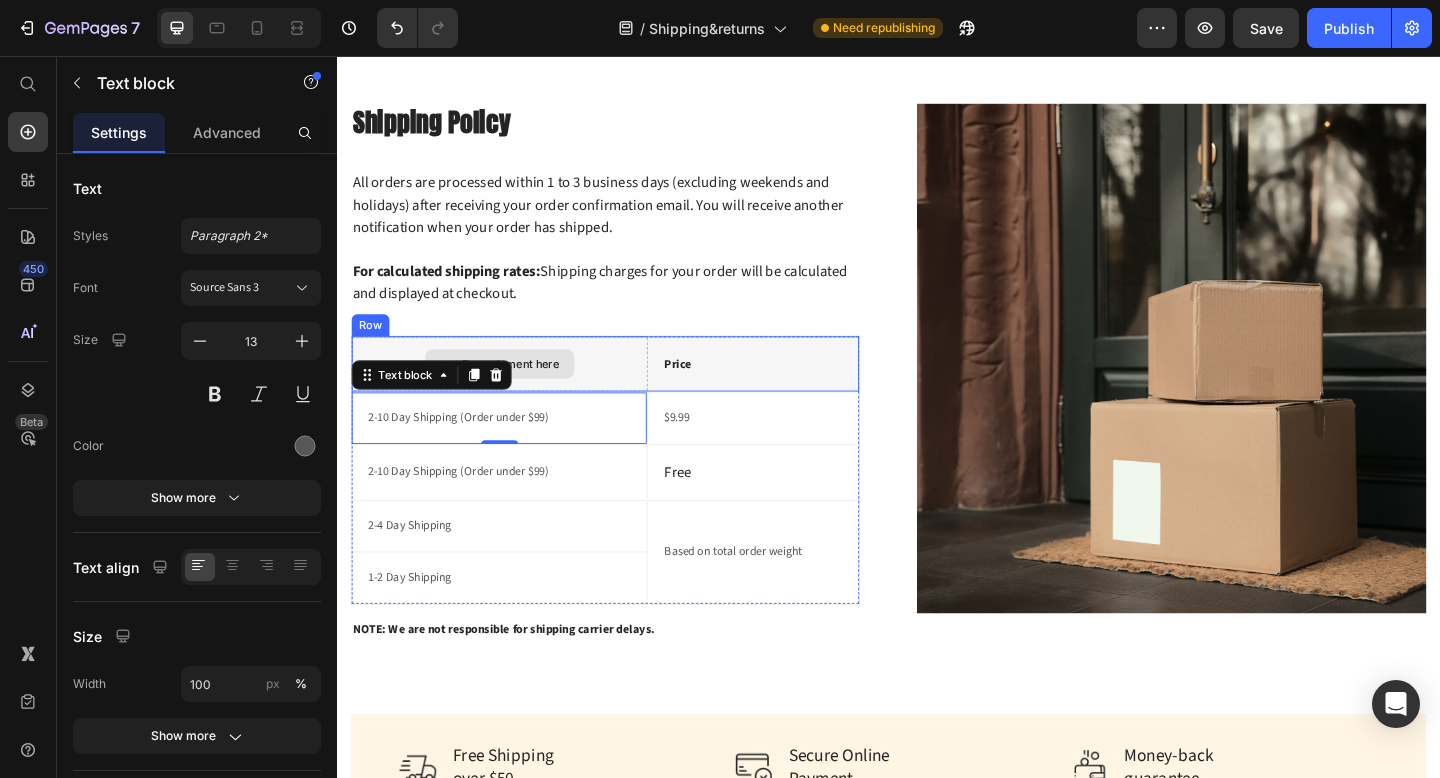 click on "Drop element here" at bounding box center [514, 391] 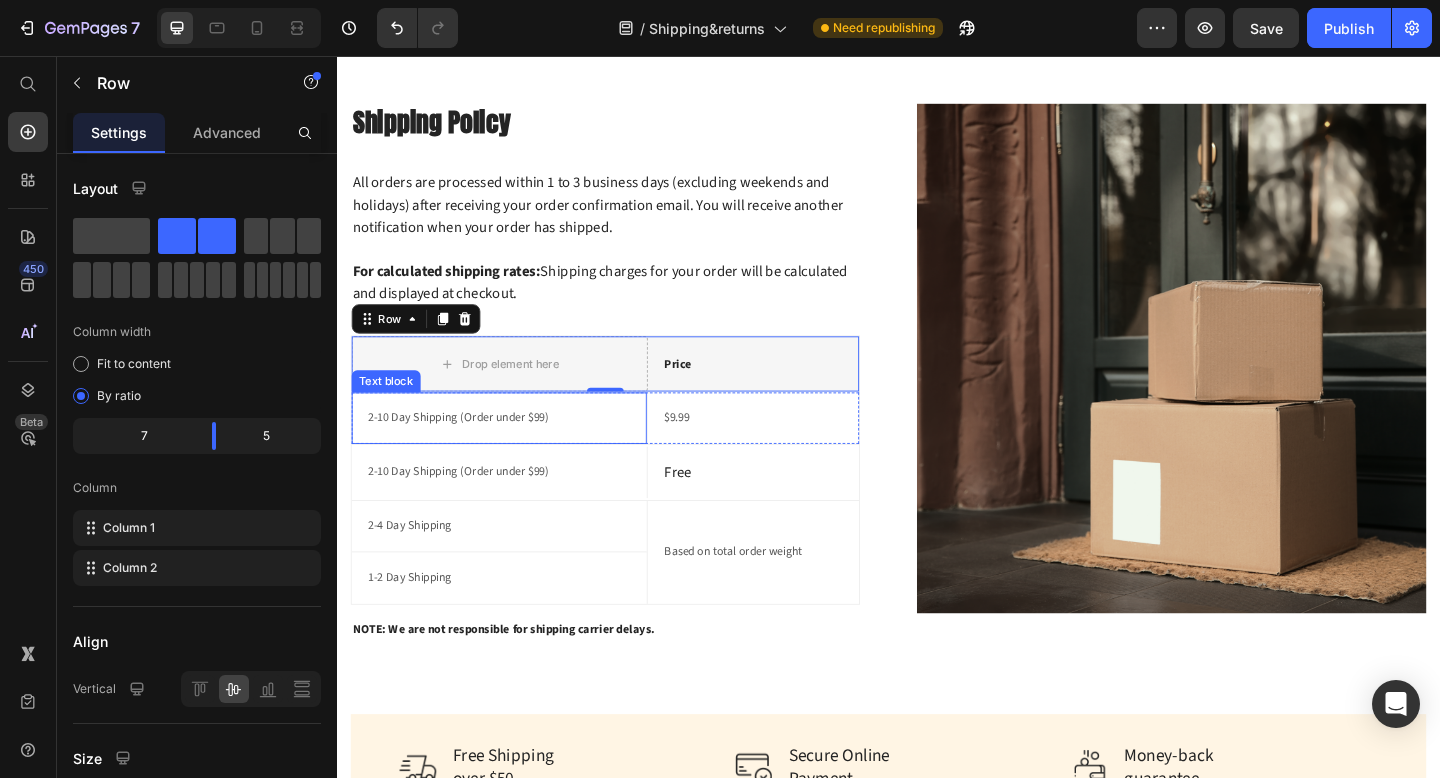 click on "2-10 Day Shipping (Order under $99)" at bounding box center (513, 450) 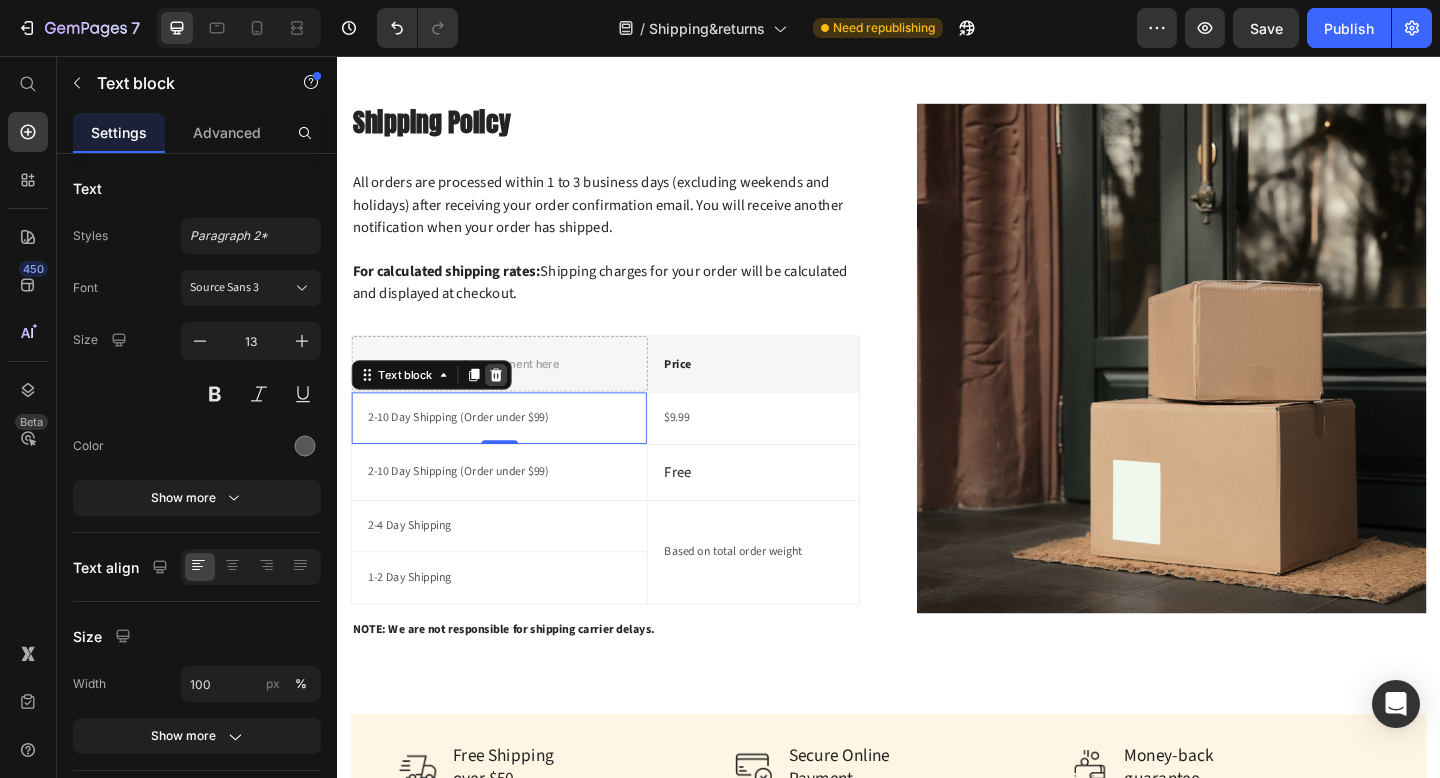 click 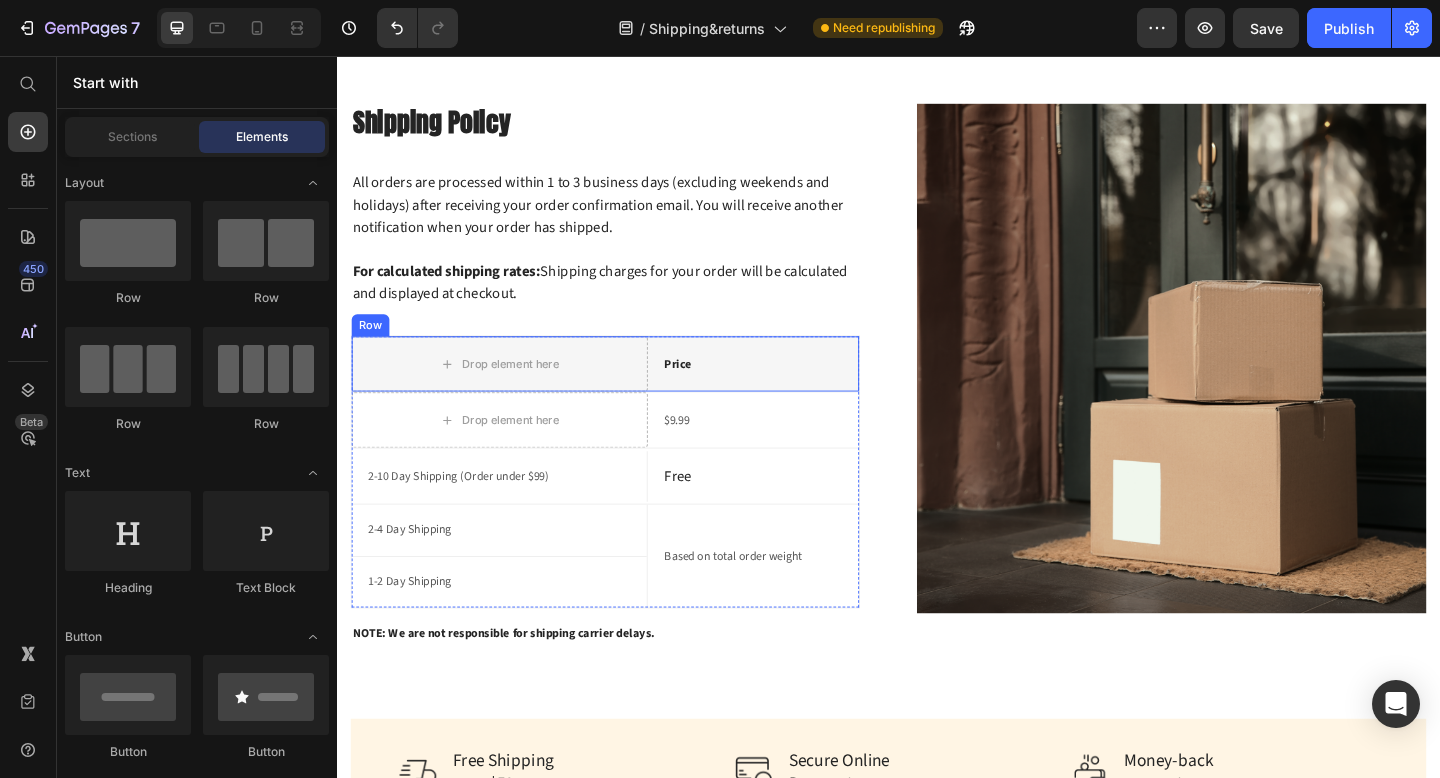 click on "Row" at bounding box center (373, 349) 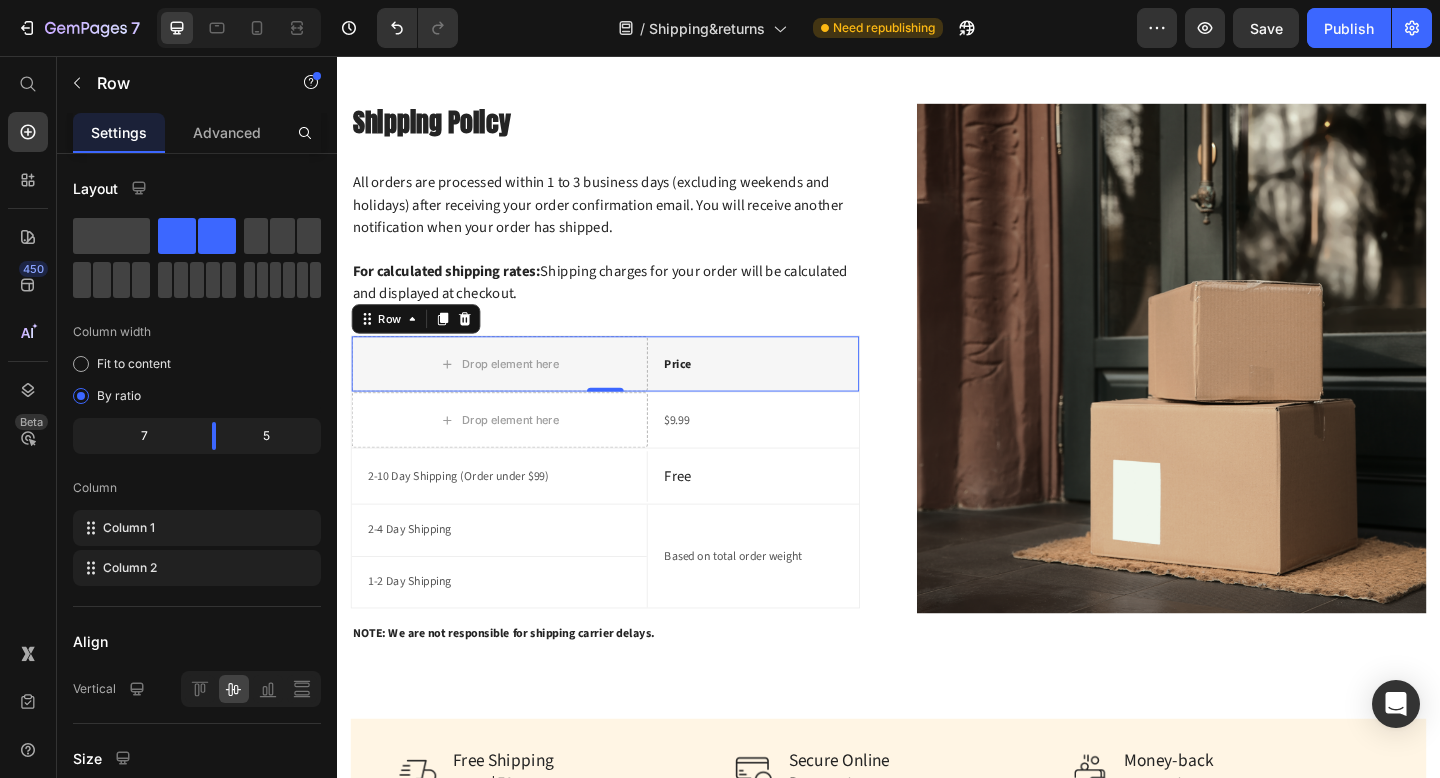 click 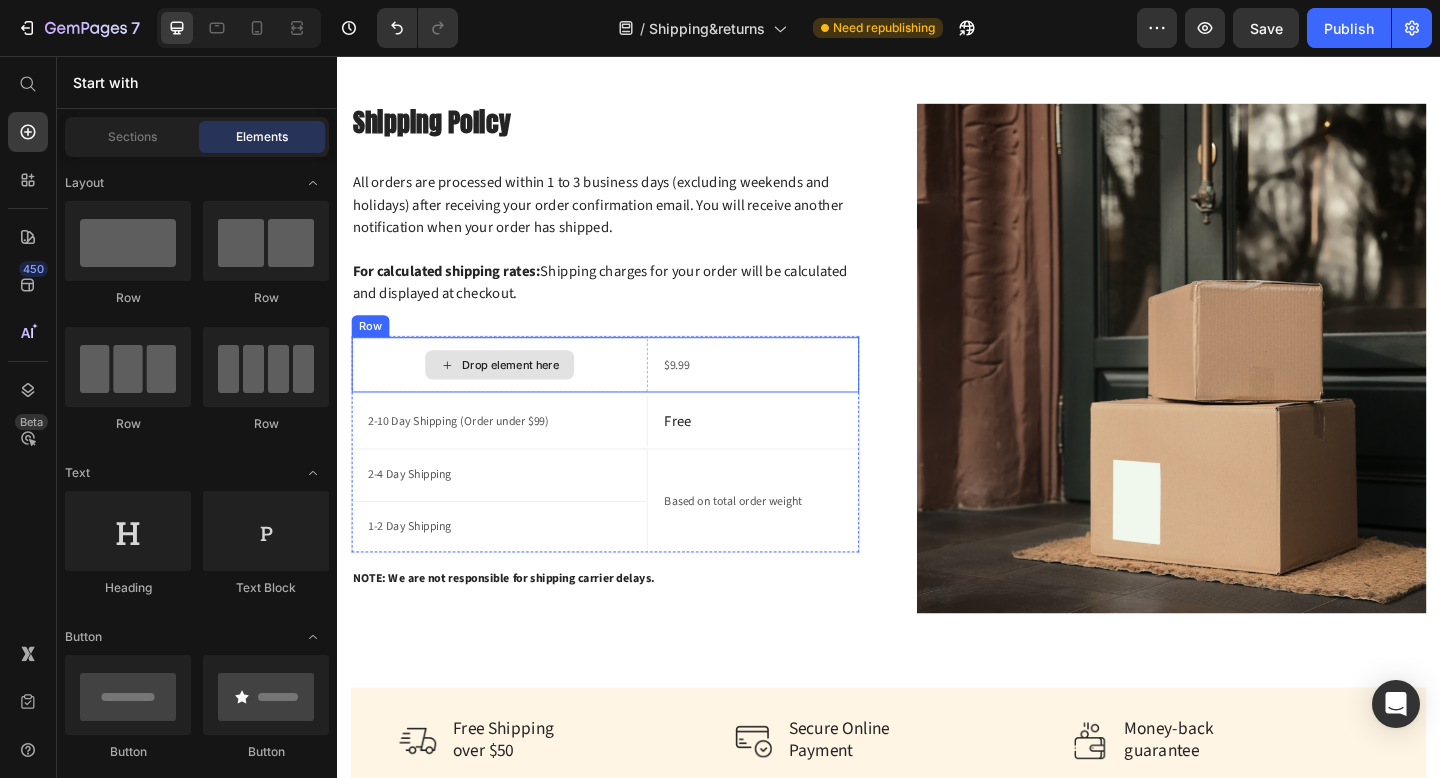 click on "Drop element here" at bounding box center [514, 392] 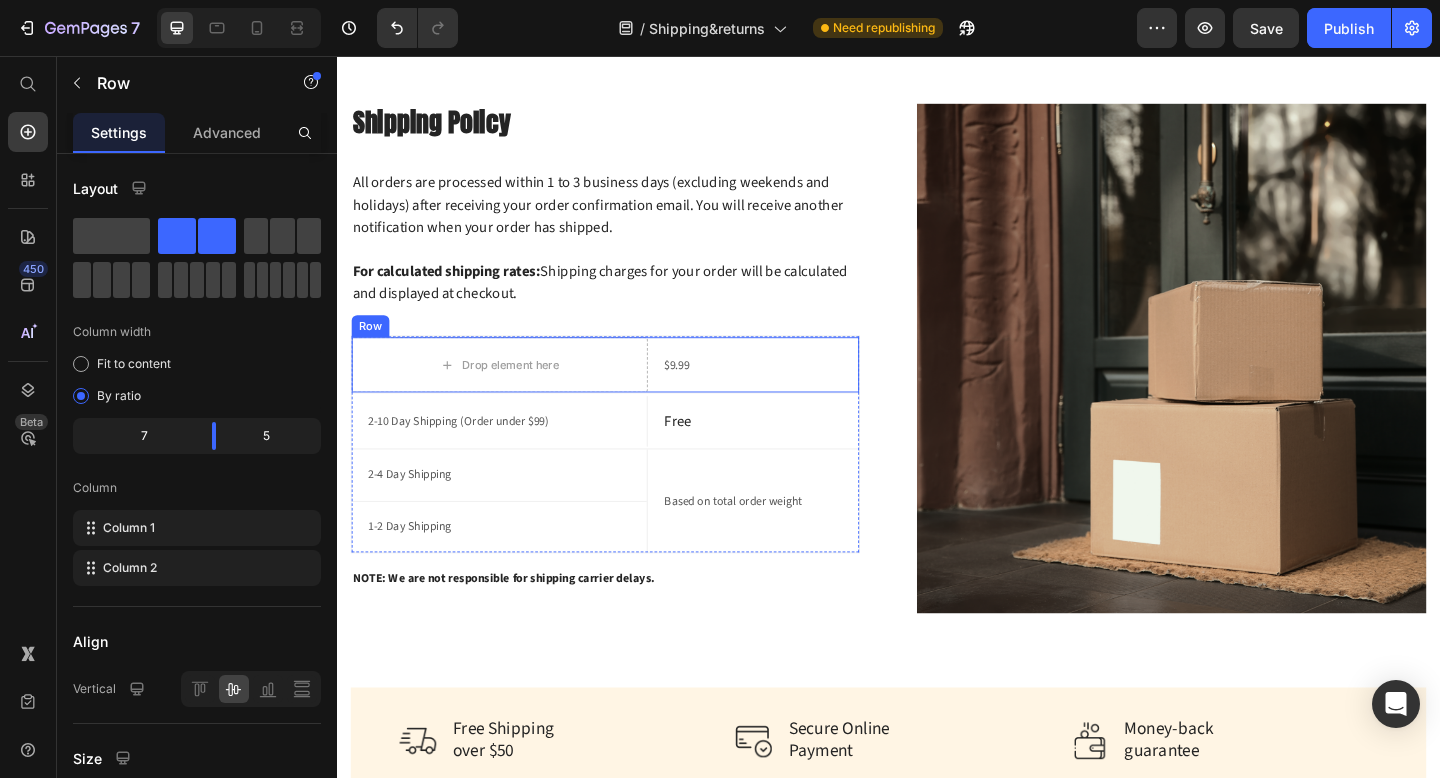 click on "Row" at bounding box center [373, 350] 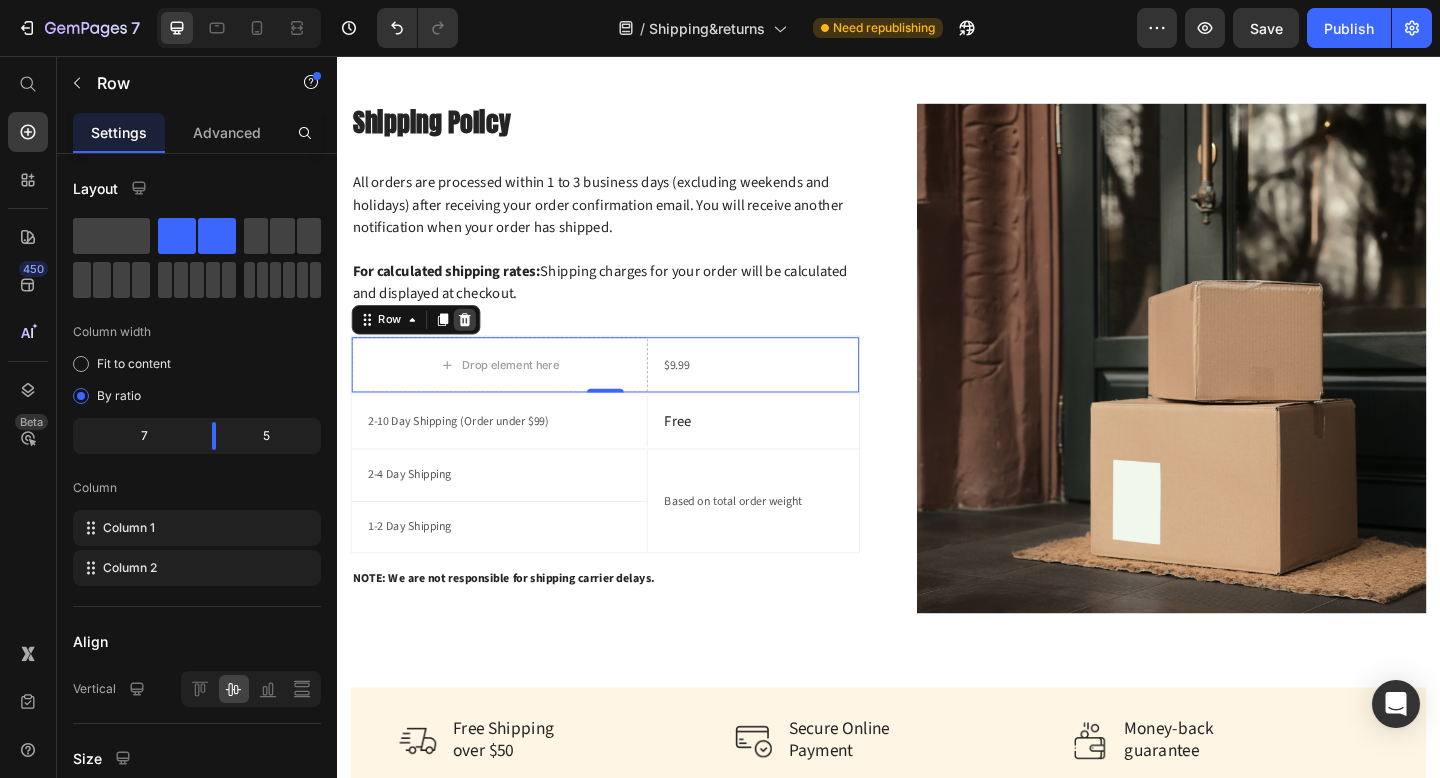click at bounding box center [476, 343] 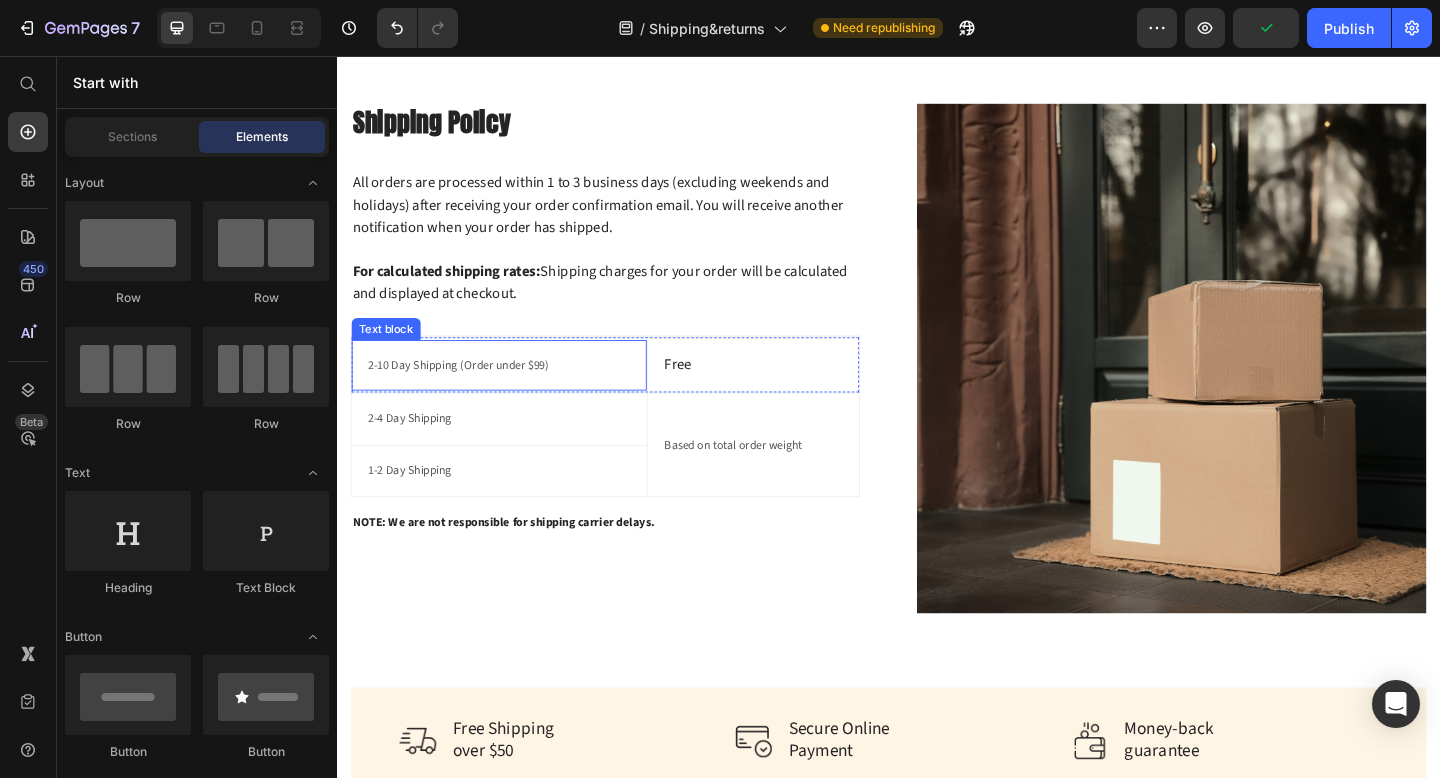 click on "2-10 Day Shipping (Order under $99) Text block" at bounding box center (514, 393) 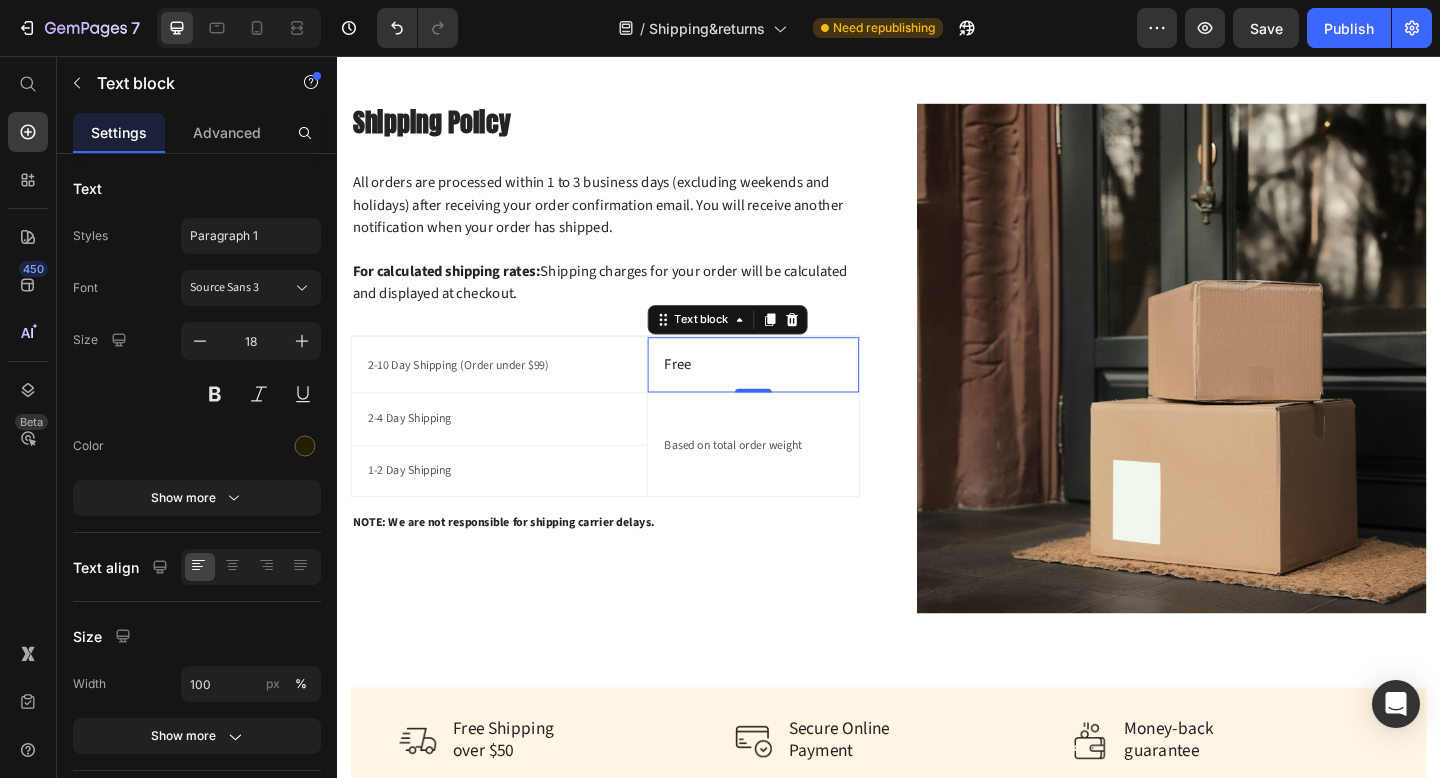 click on "Free" at bounding box center [790, 392] 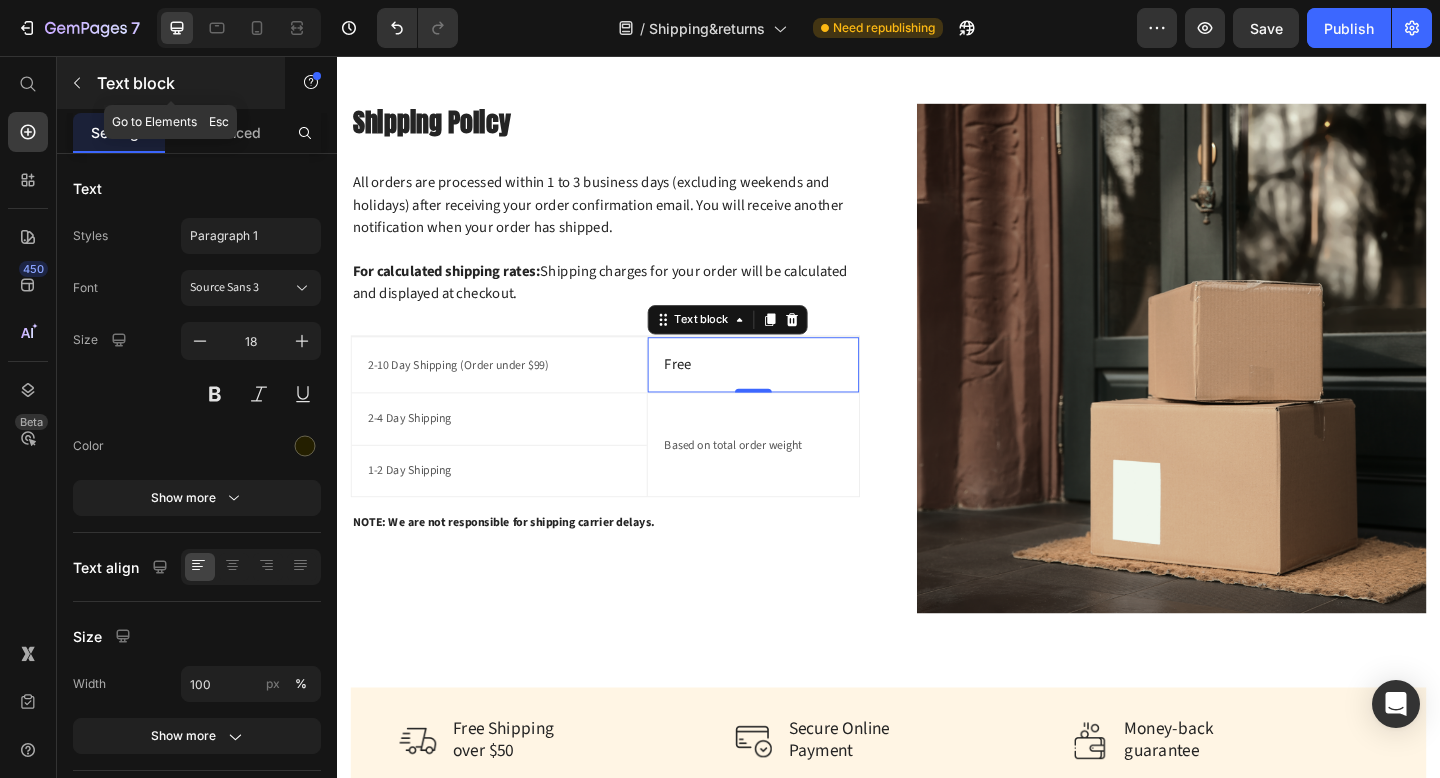 click 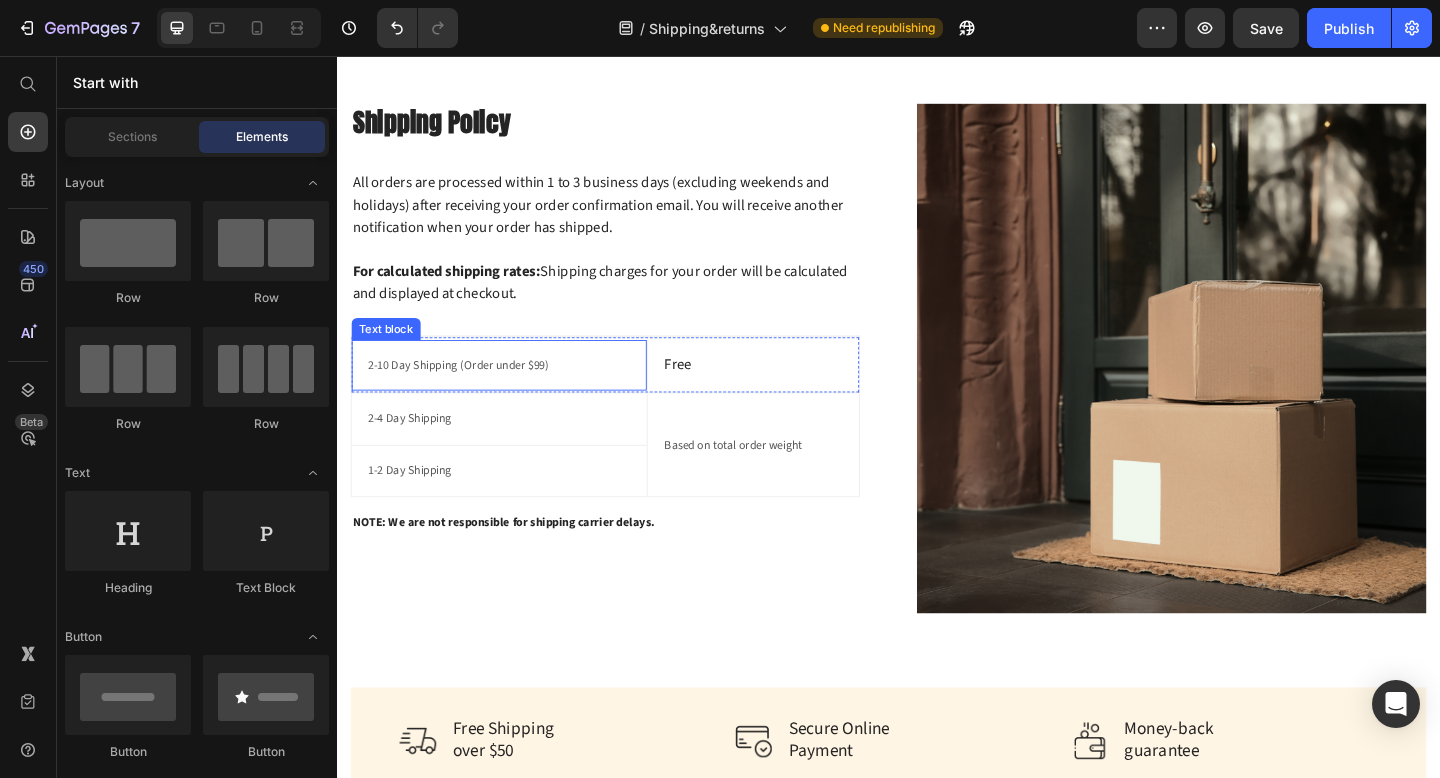 click on "Text block" at bounding box center (390, 353) 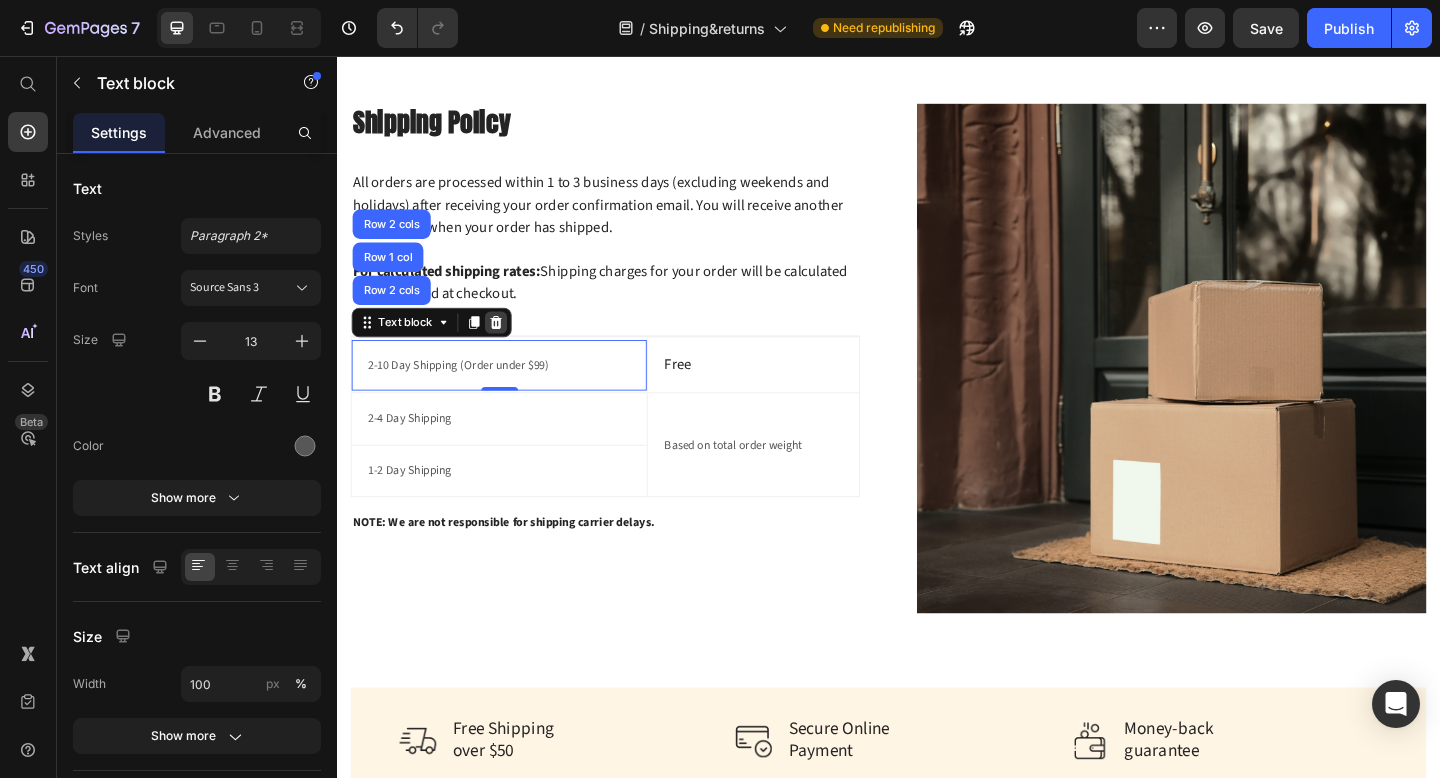 click 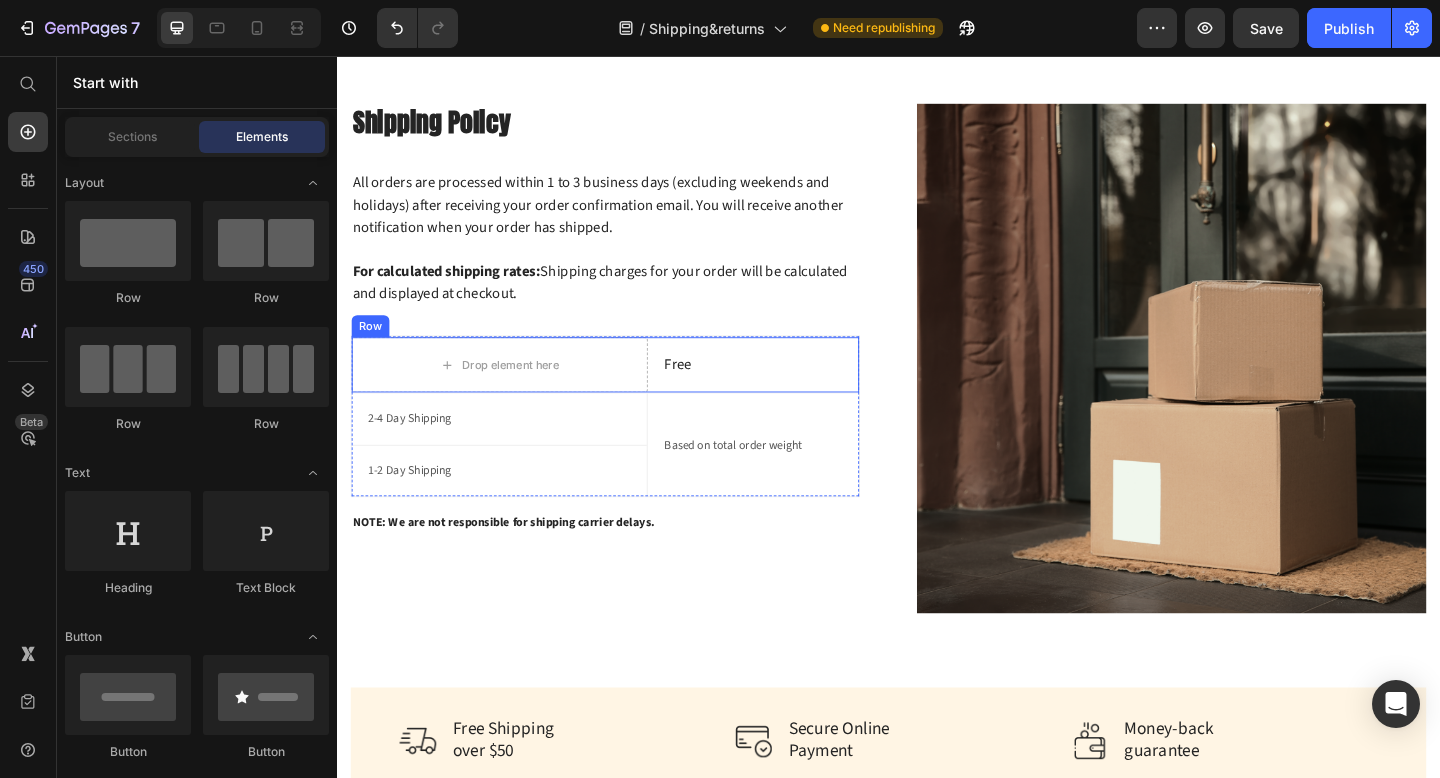 click on "Row" at bounding box center (373, 350) 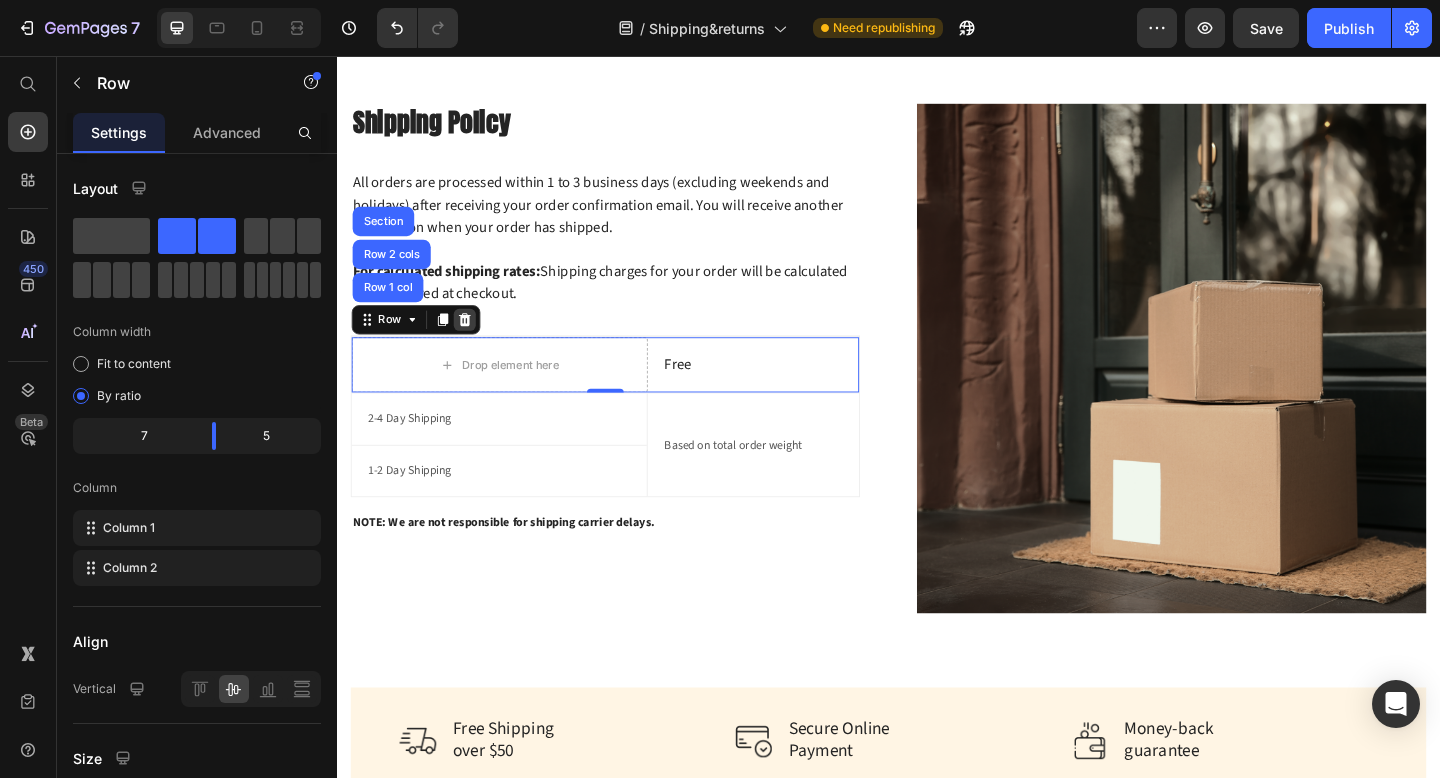 click 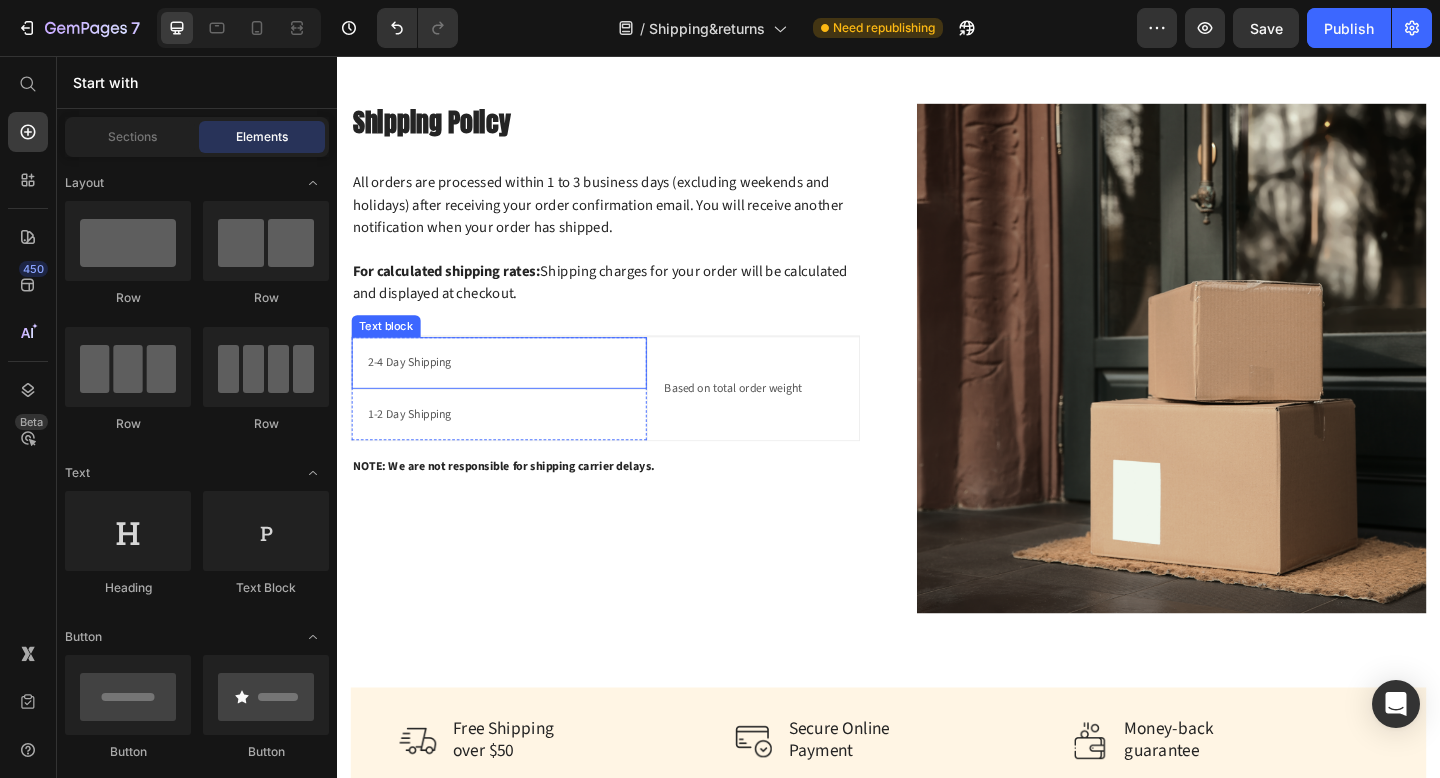 click on "Text block" at bounding box center [390, 350] 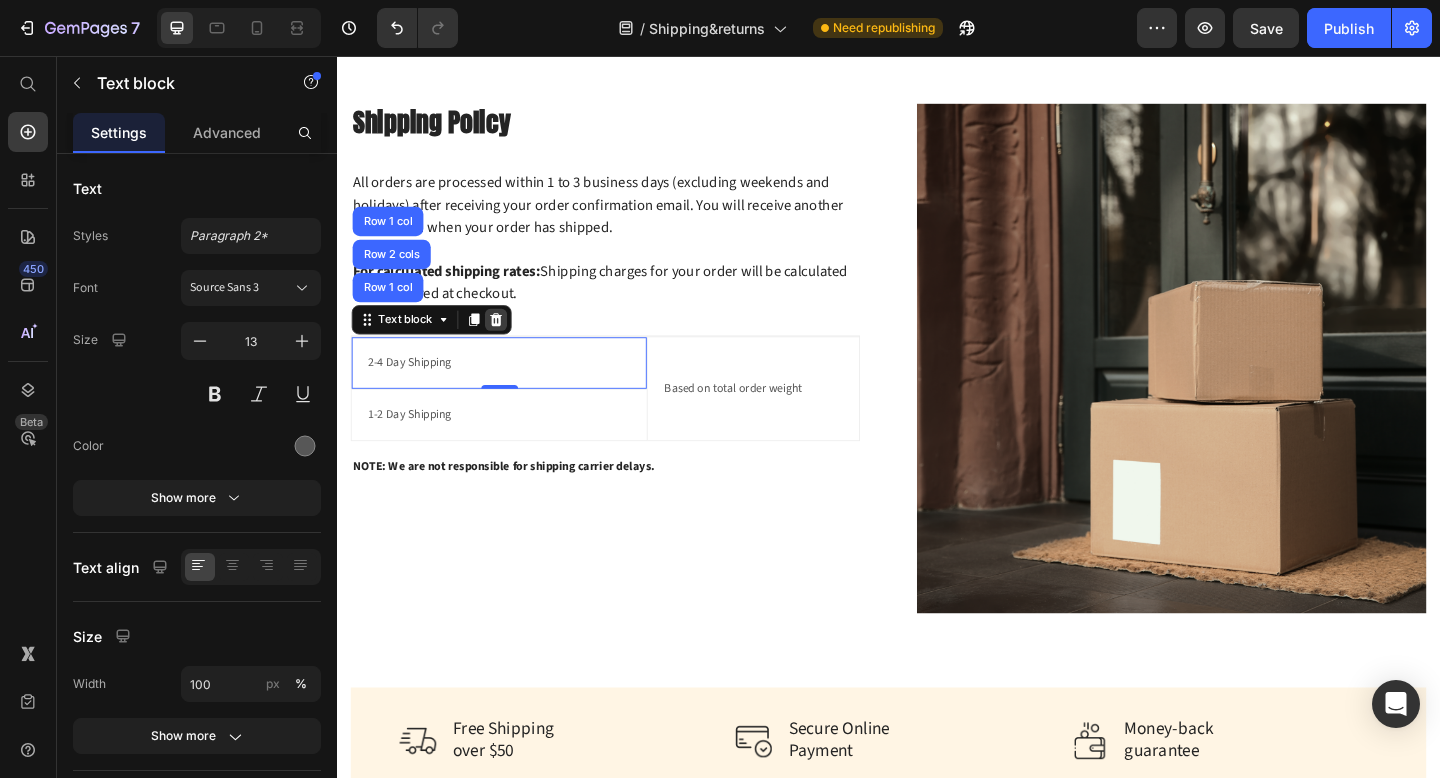 click 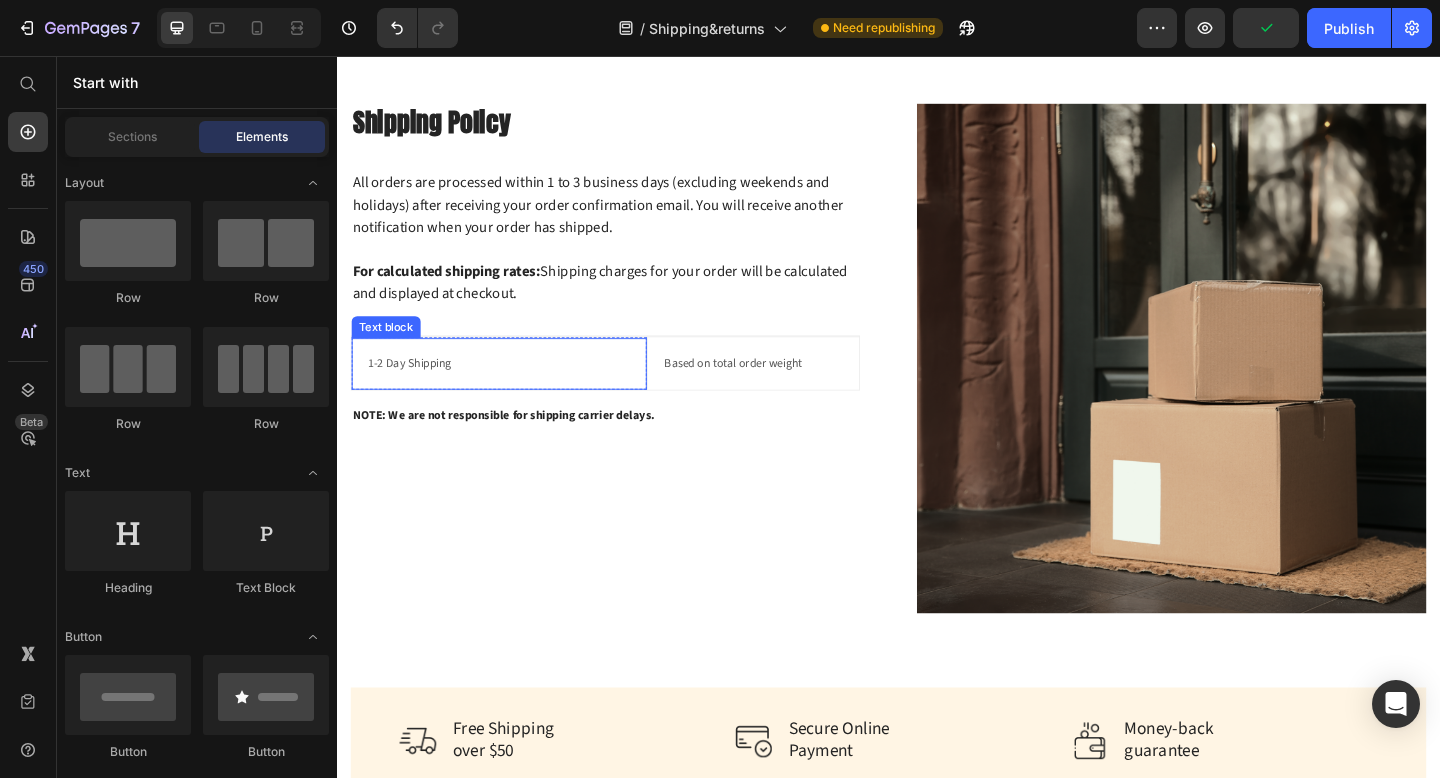 click on "Text block" at bounding box center (390, 351) 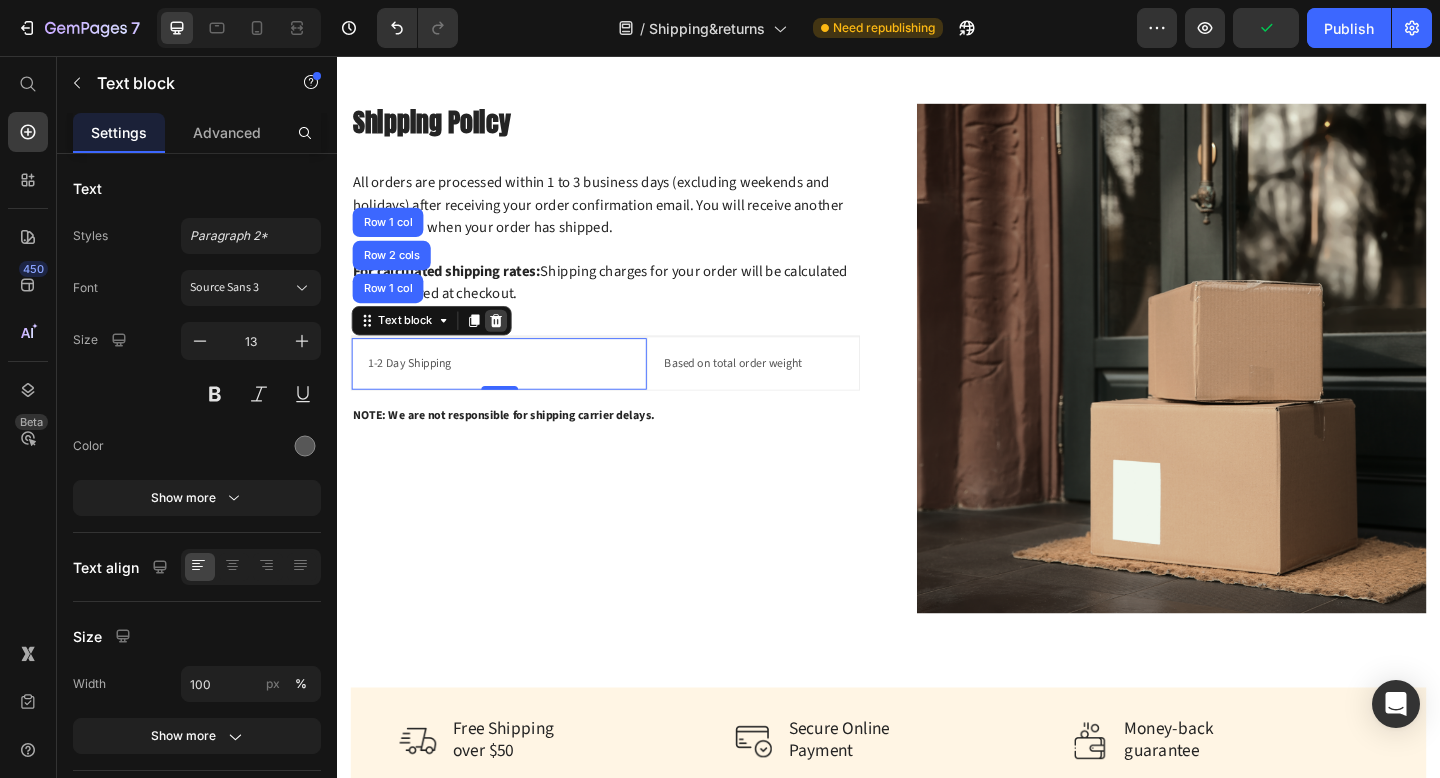 click at bounding box center [510, 344] 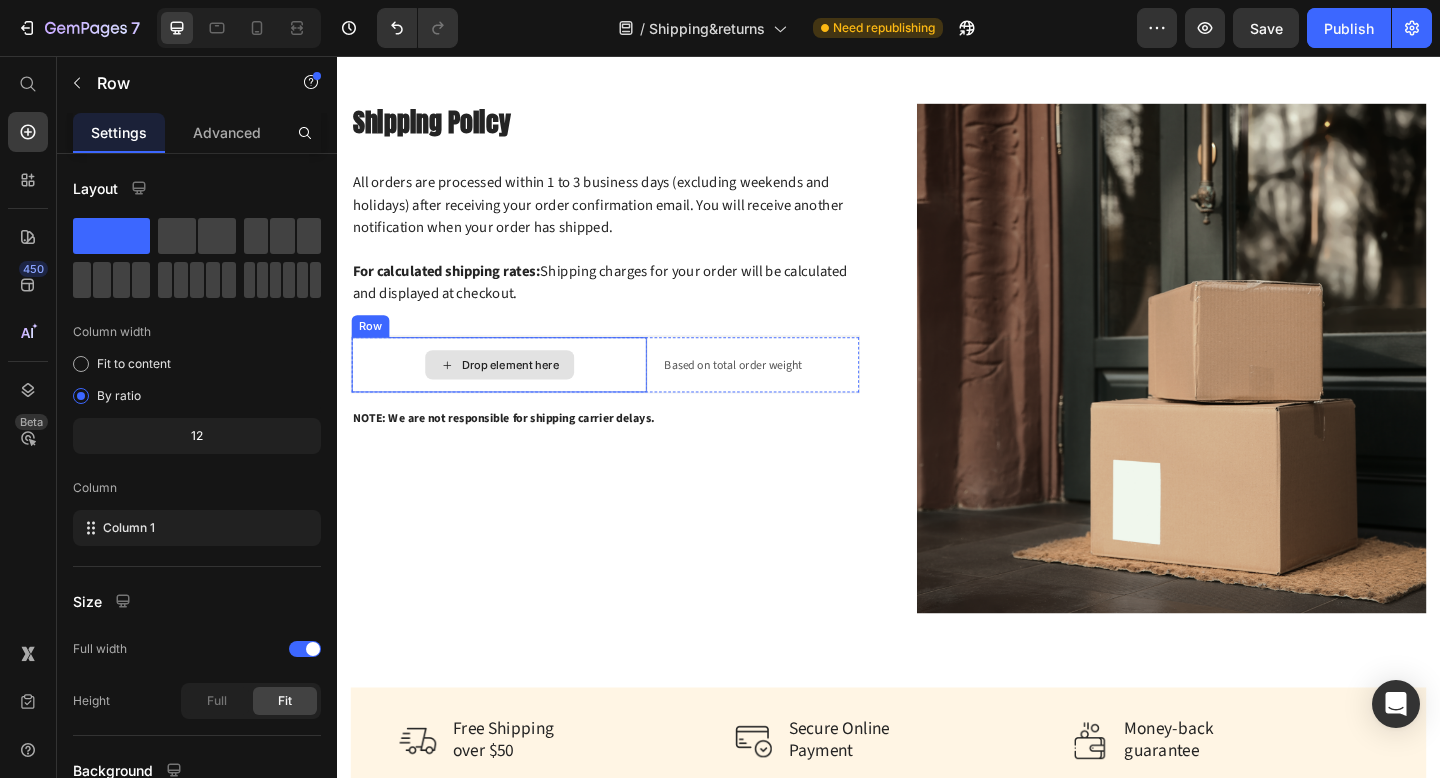 click on "Drop element here" at bounding box center (513, 392) 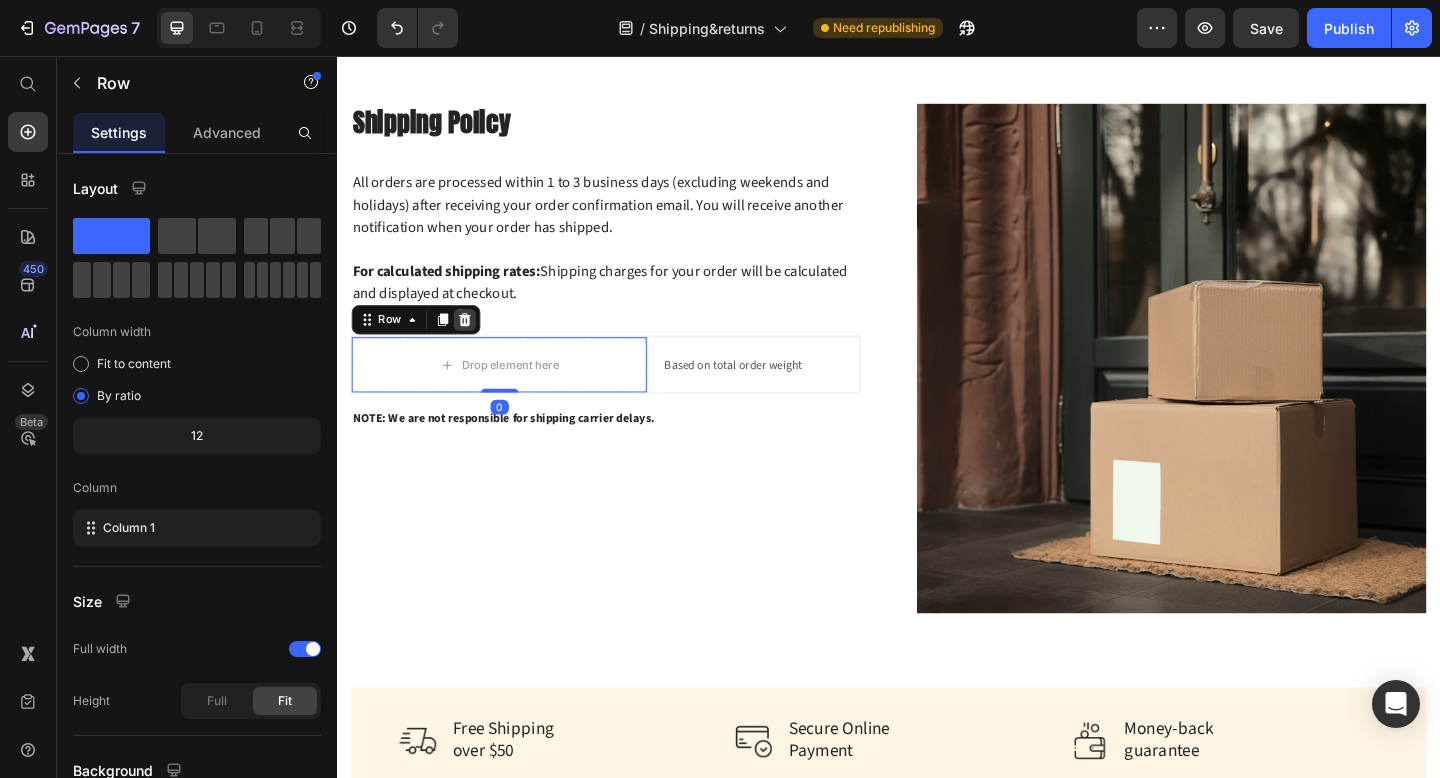 click 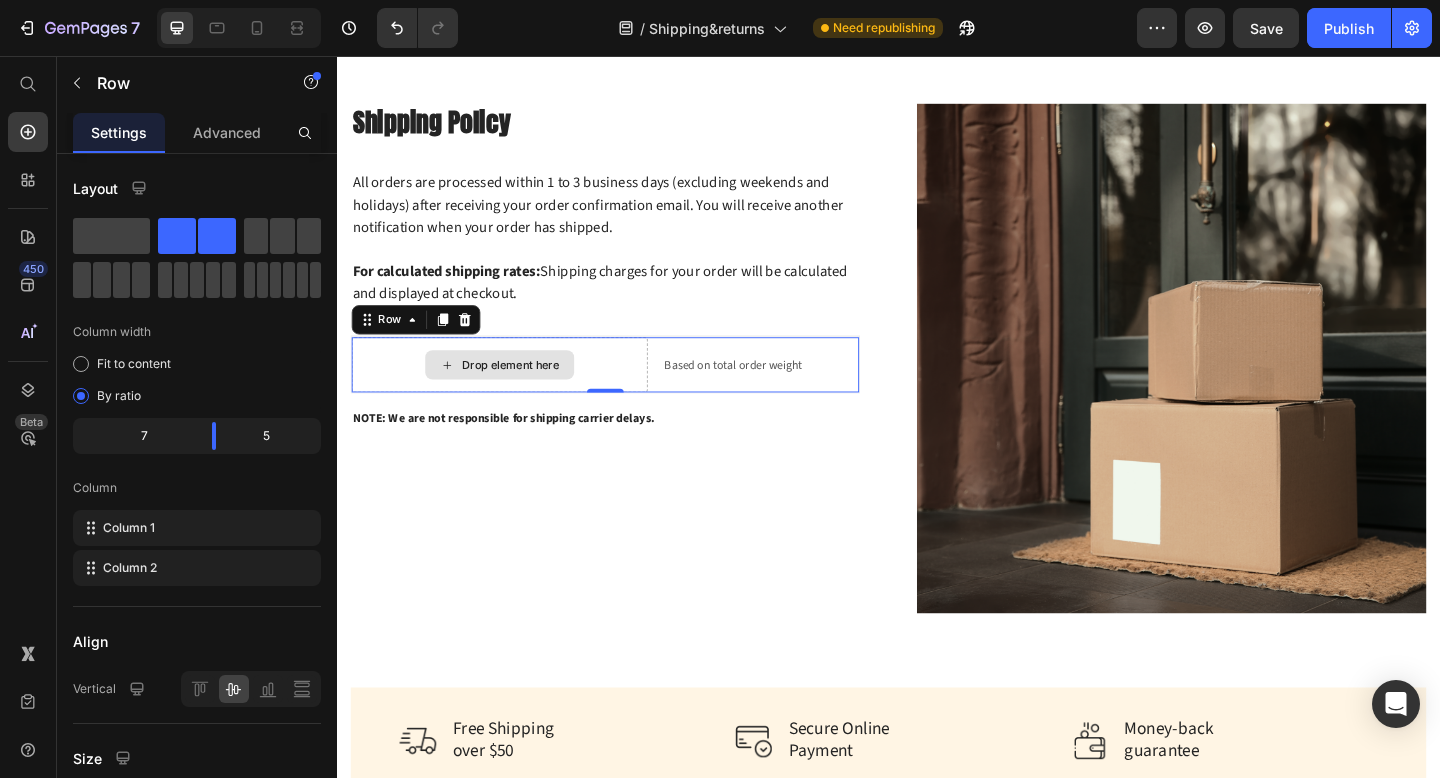 click on "Drop element here" at bounding box center [514, 392] 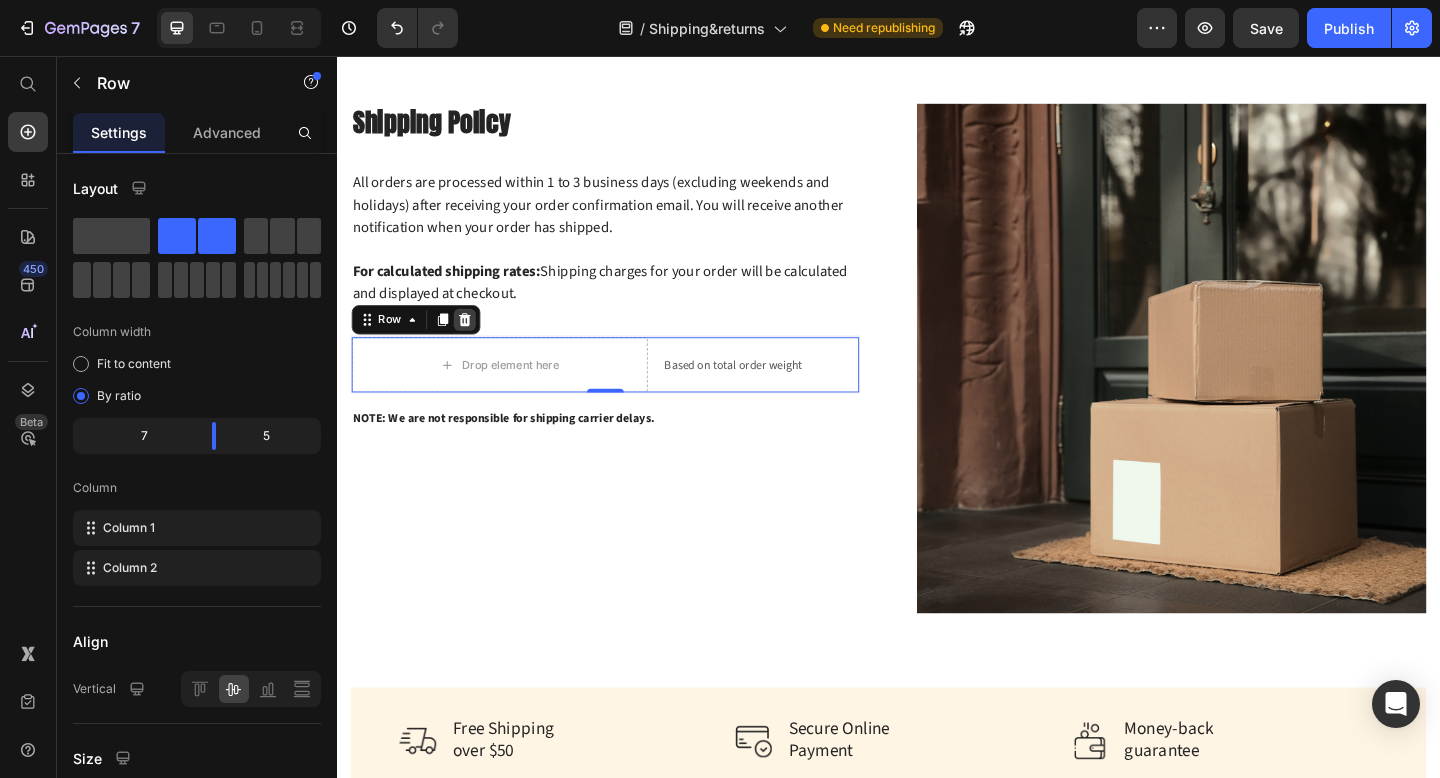 click 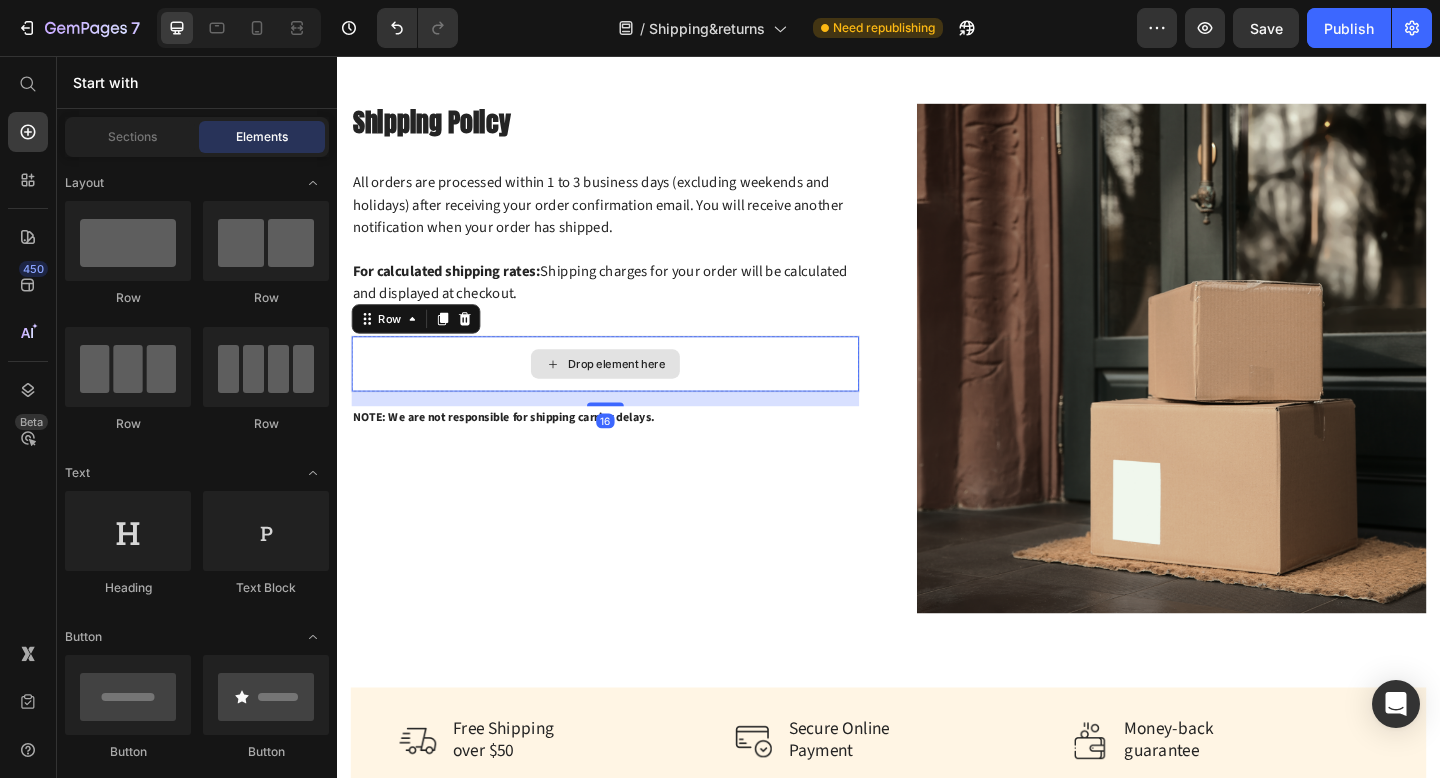 click on "Drop element here" at bounding box center [629, 391] 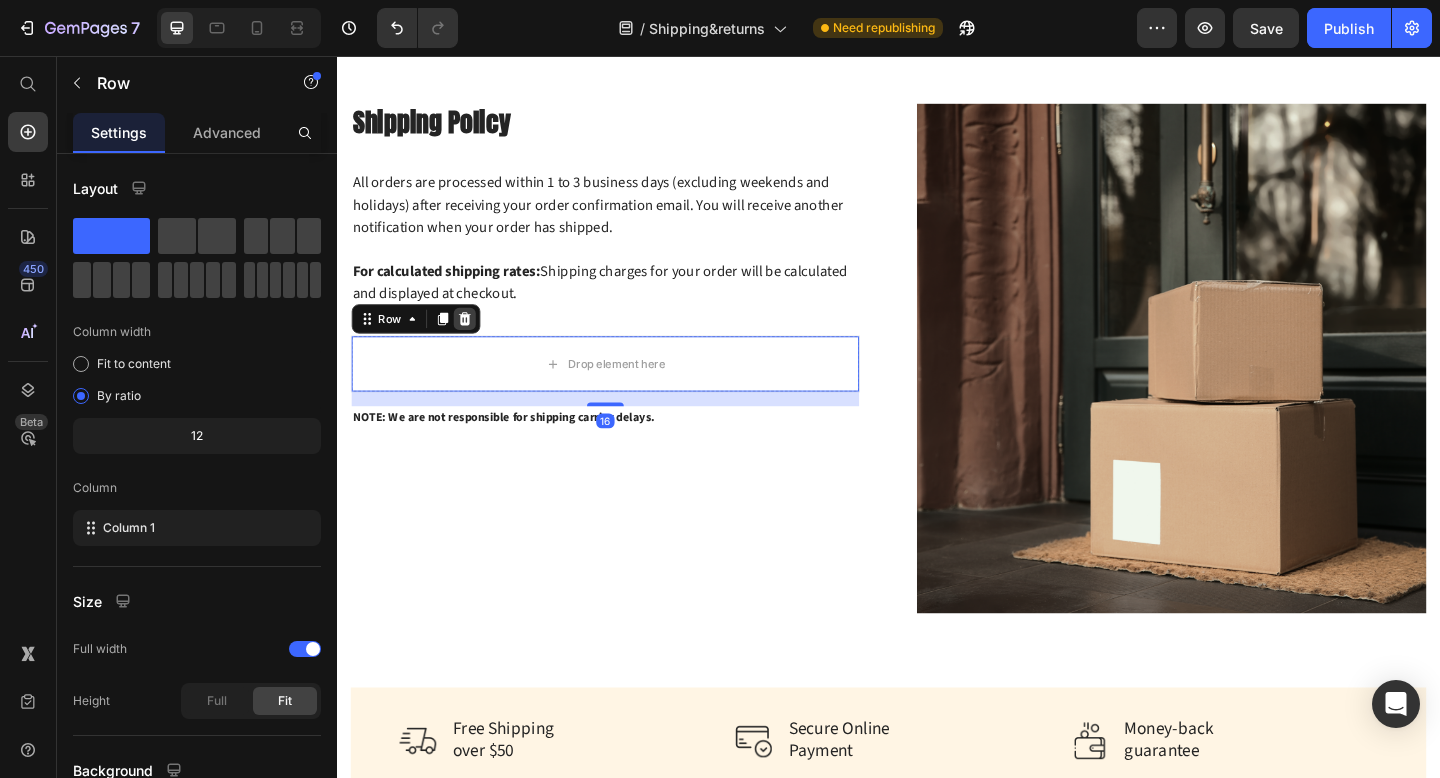 click 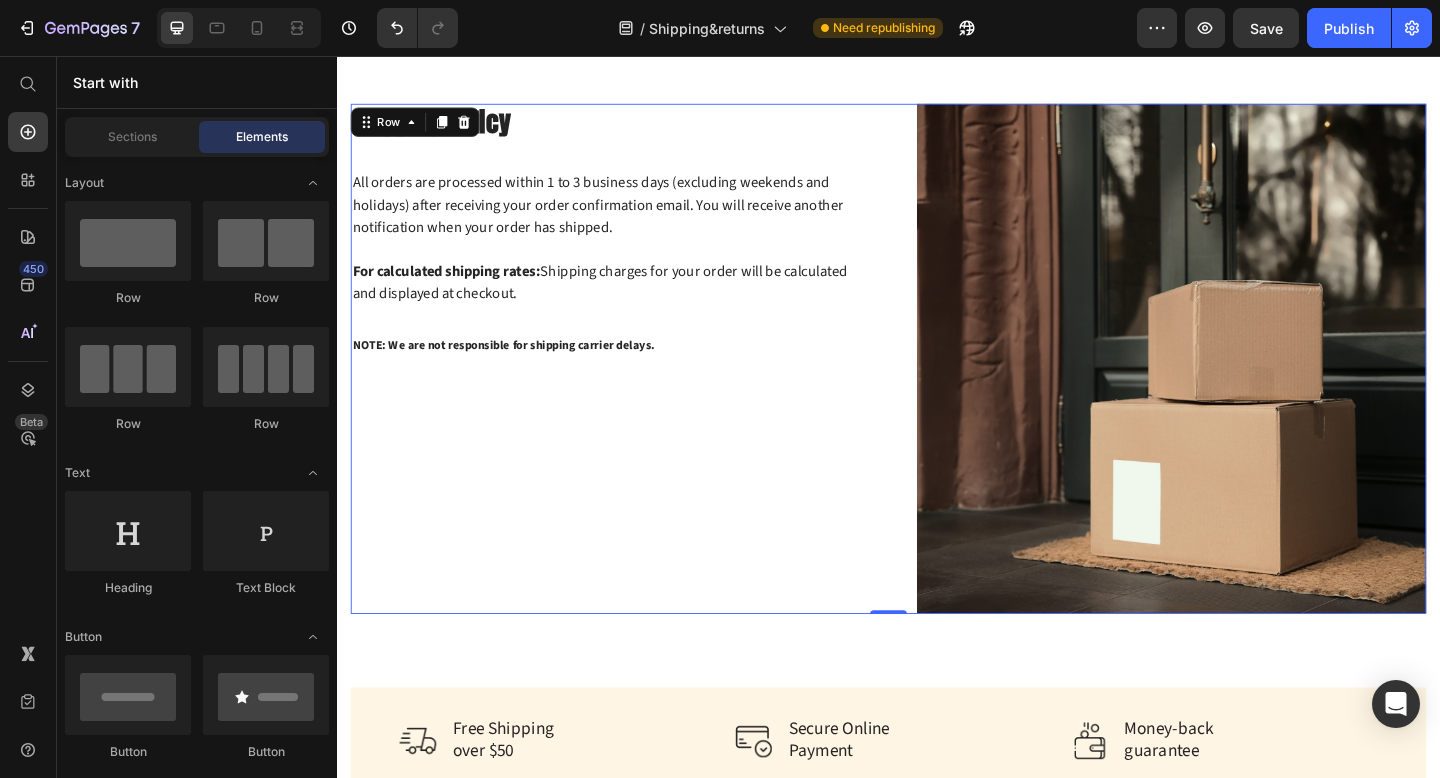 click on "Shipping Policy Heading All orders are processed within 1 to 3 business days (excluding weekends and holidays) after receiving your order confirmation email. You will receive another notification when your order has shipped.  For calculated shipping rates:  Shipping charges for your order will be calculated and displayed at checkout.  Text block NOTE: We are not responsible for shipping carrier delays. Text block" at bounding box center (629, 385) 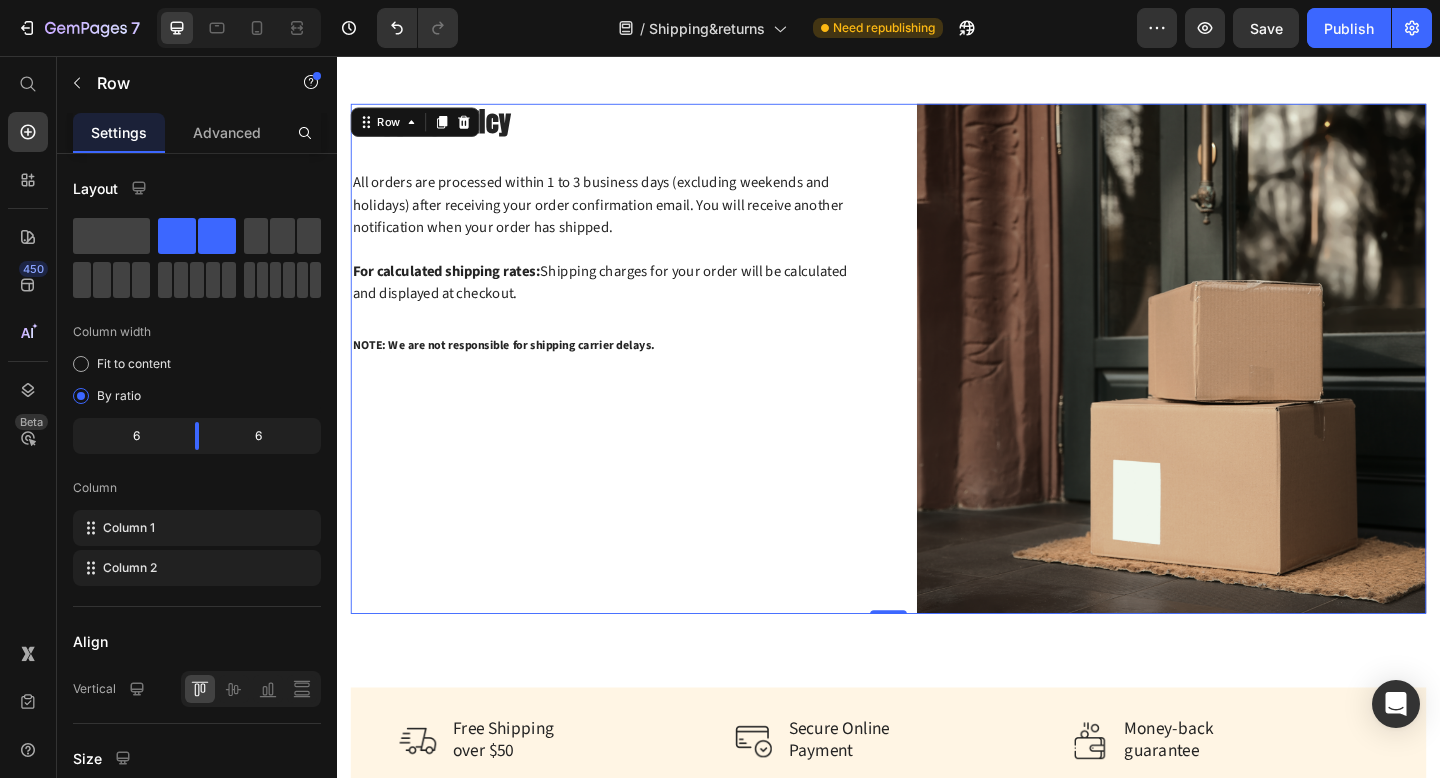 click on "Shipping Policy Heading All orders are processed within 1 to 3 business days (excluding weekends and holidays) after receiving your order confirmation email. You will receive another notification when your order has shipped.  For calculated shipping rates:  Shipping charges for your order will be calculated and displayed at checkout.  Text block NOTE: We are not responsible for shipping carrier delays. Text block" at bounding box center [629, 385] 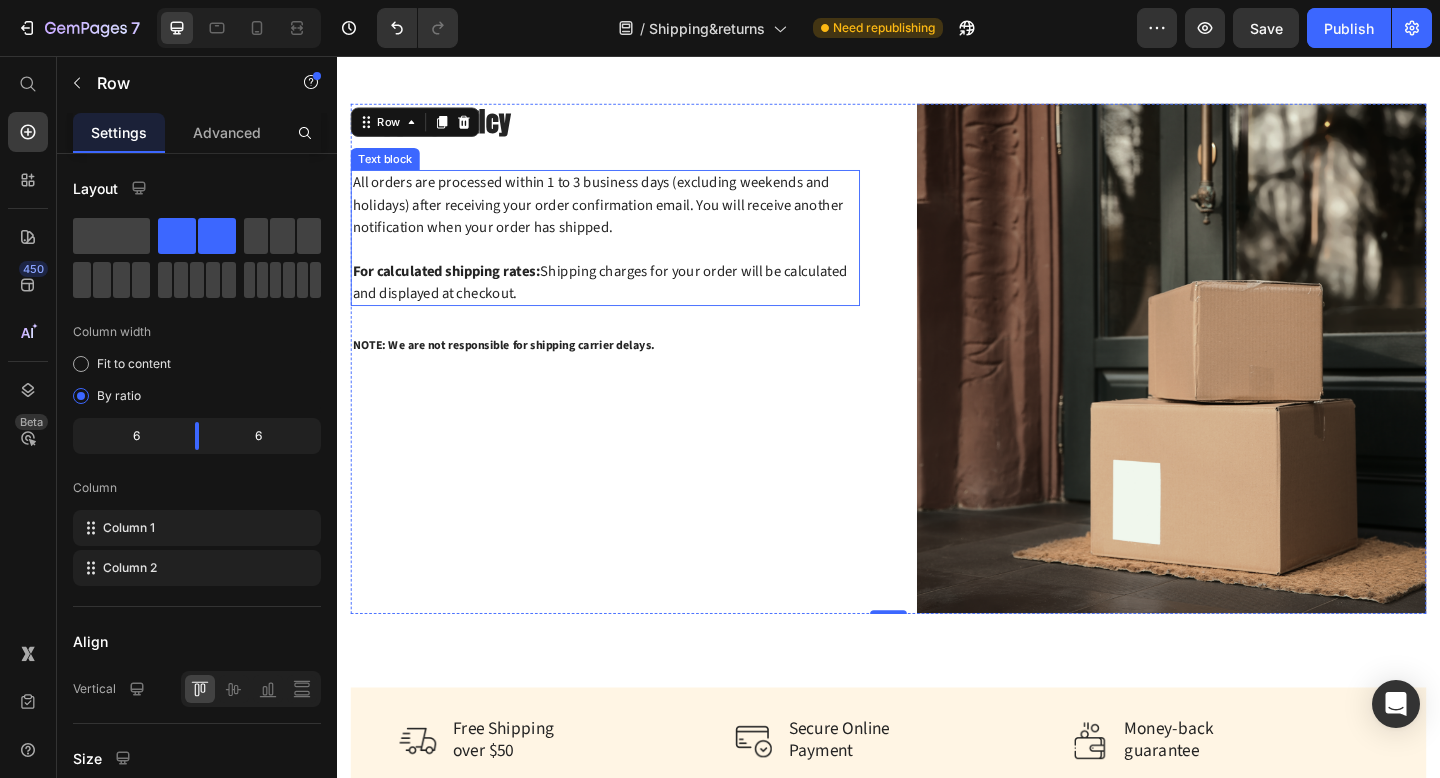 click on "For calculated shipping rates:  Shipping charges for your order will be calculated and displayed at checkout." at bounding box center (629, 302) 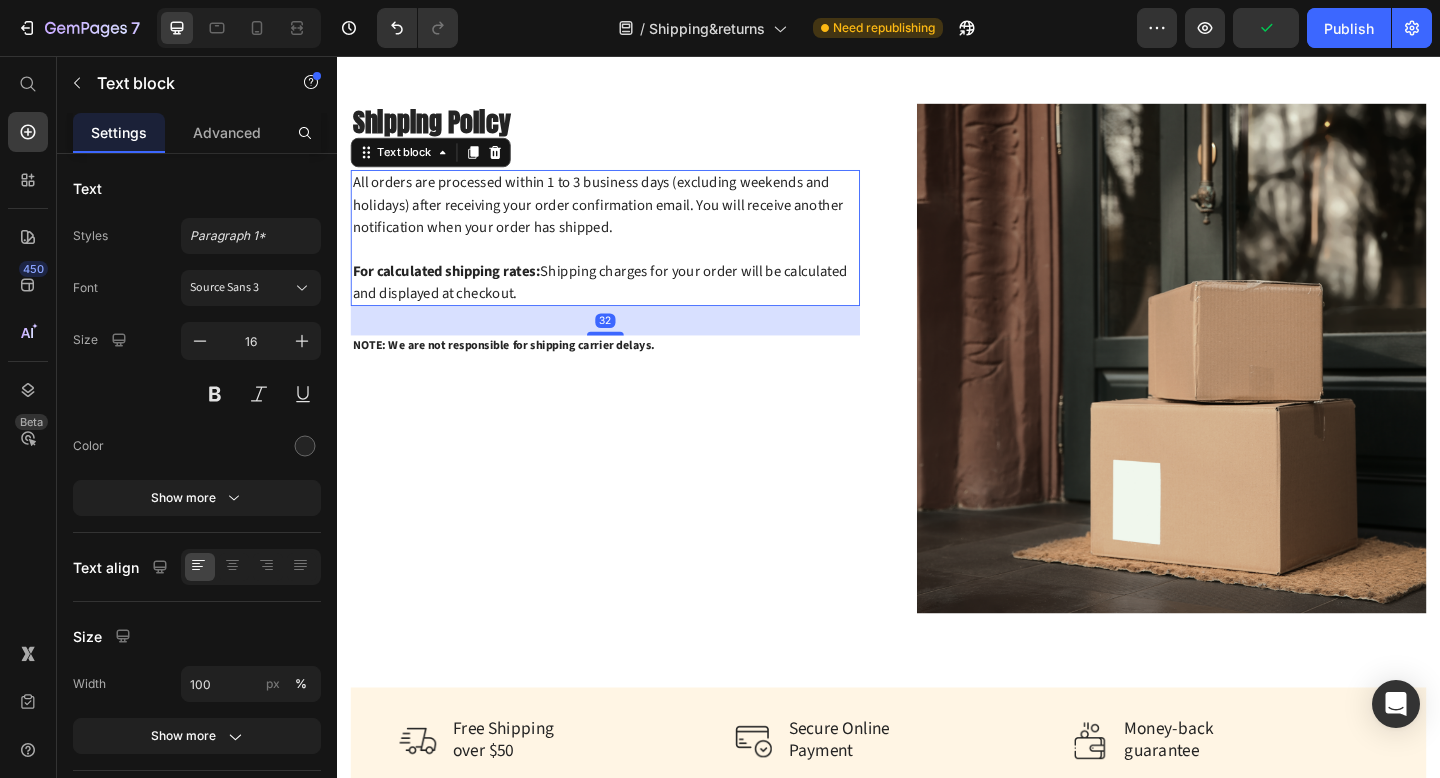 click on "For calculated shipping rates:  Shipping charges for your order will be calculated and displayed at checkout." at bounding box center (629, 302) 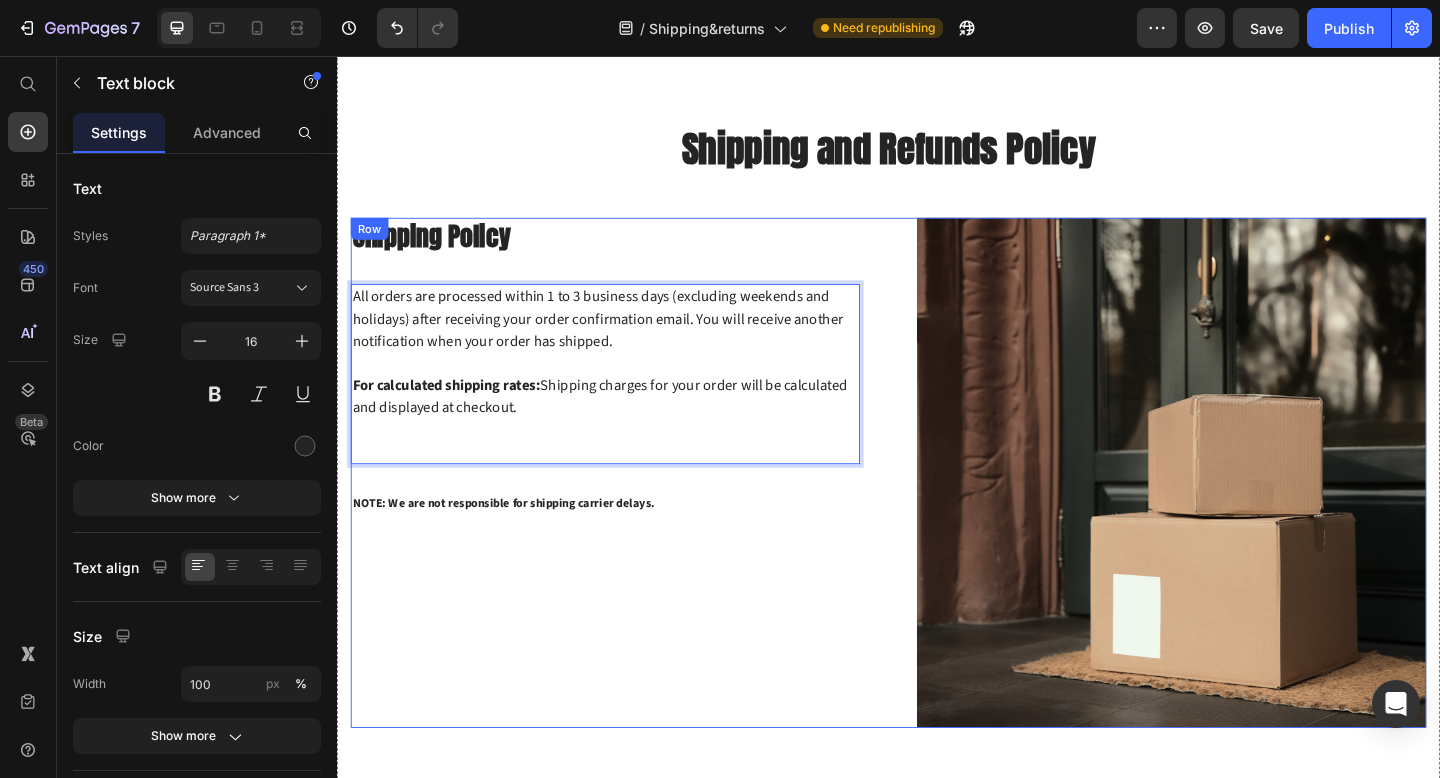 scroll, scrollTop: 0, scrollLeft: 0, axis: both 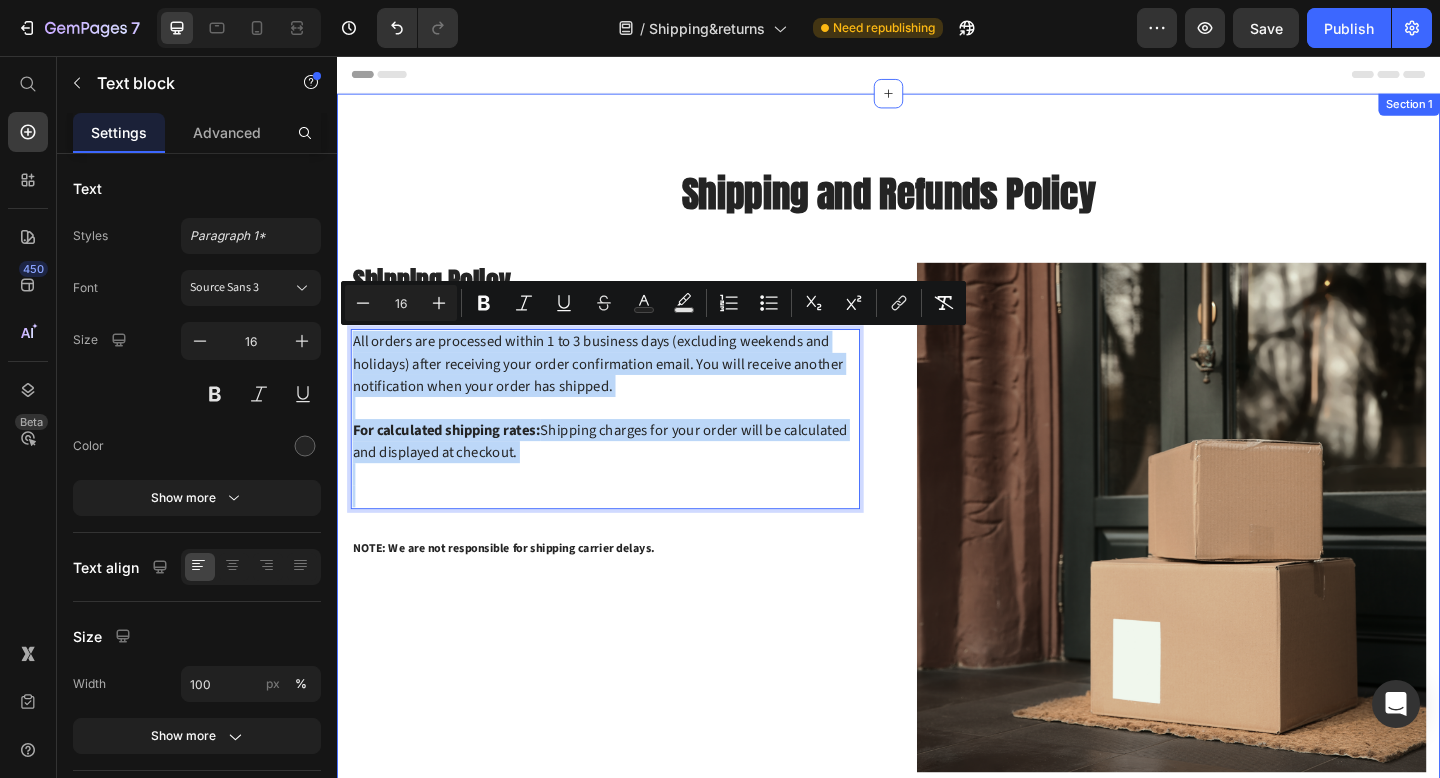 drag, startPoint x: 366, startPoint y: 532, endPoint x: 350, endPoint y: 371, distance: 161.79308 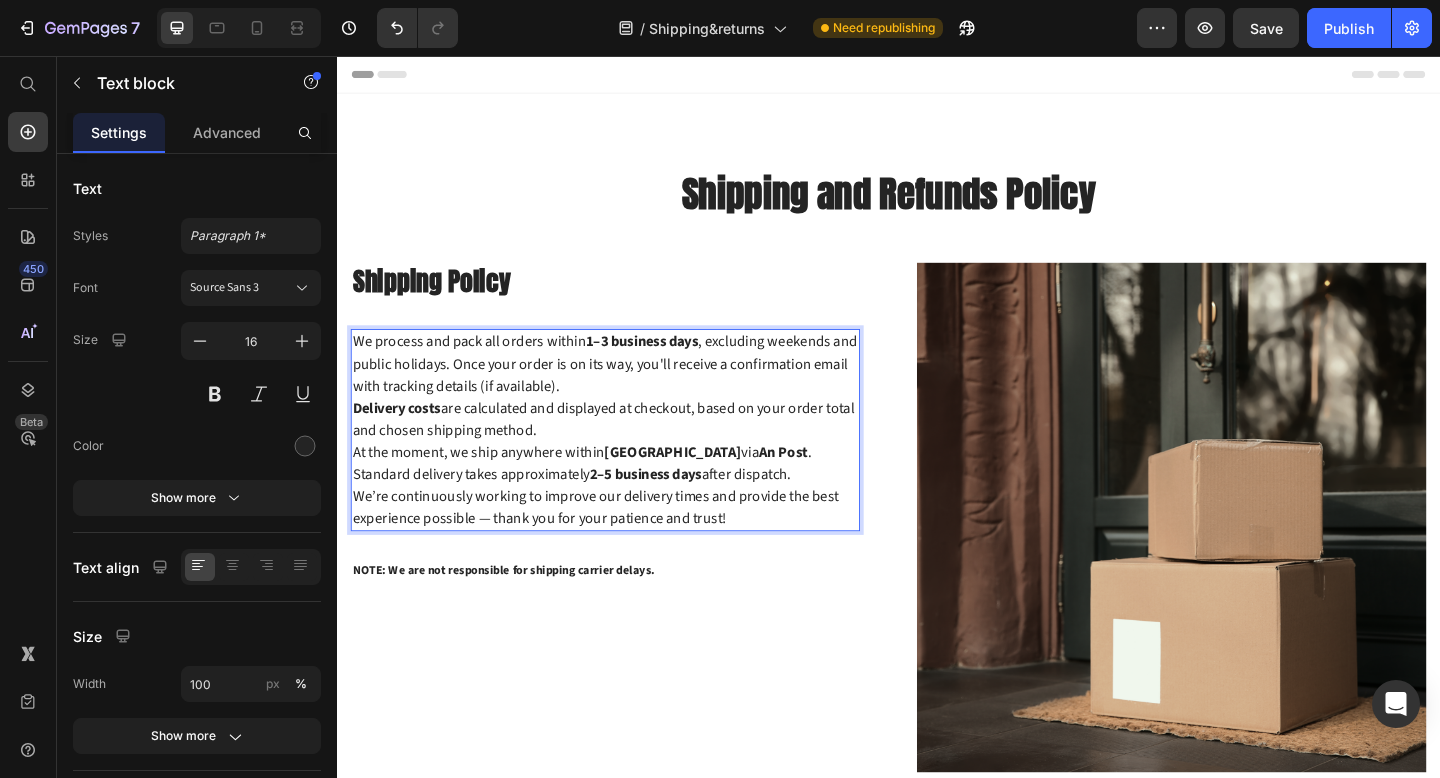 click on "At the moment, we ship anywhere within  [GEOGRAPHIC_DATA]  via  An Post . Standard delivery takes approximately  2–5 business days  after dispatch." at bounding box center [629, 499] 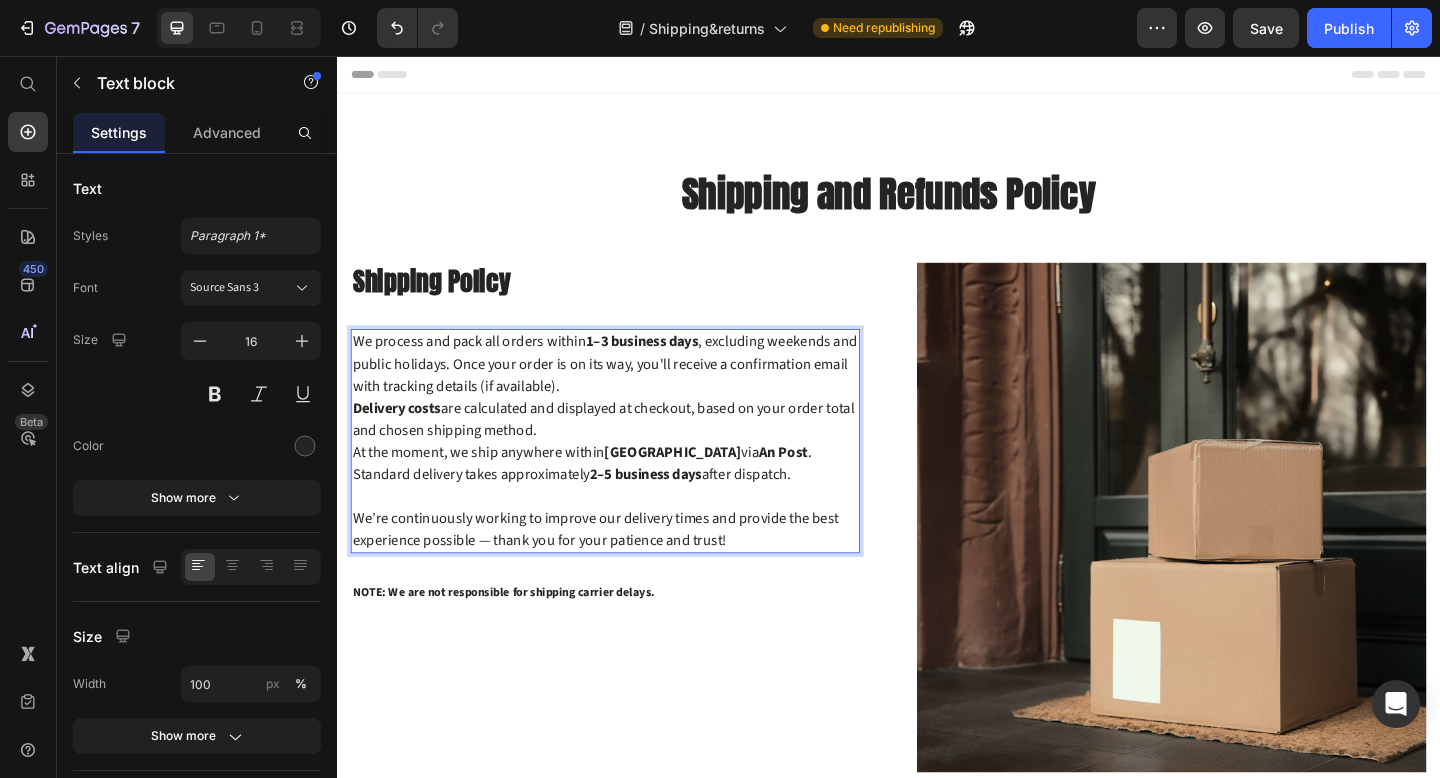 click on "Delivery costs  are calculated and displayed at checkout, based on your order total and chosen shipping method." at bounding box center [629, 451] 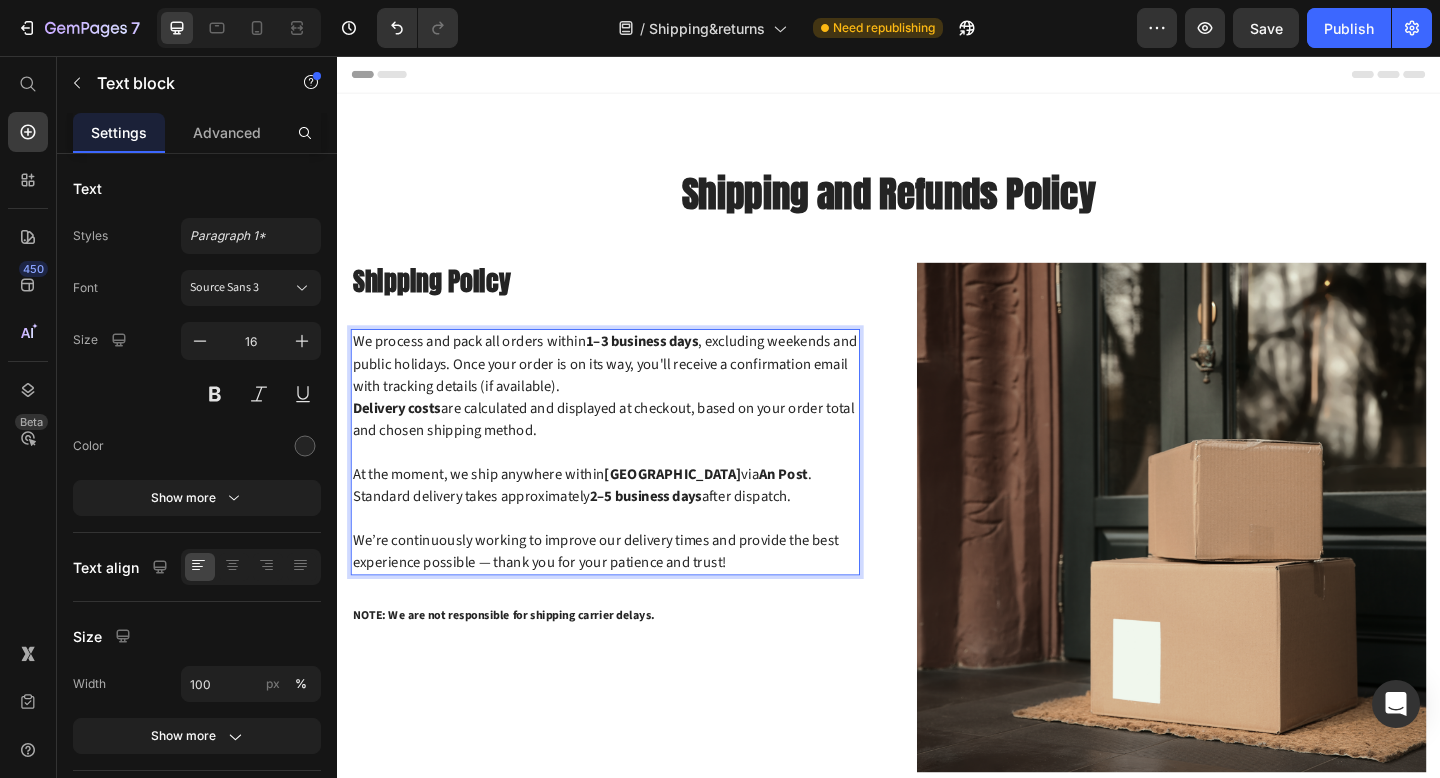 click on "We process and pack all orders within  1–3 business days , excluding weekends and public holidays. Once your order is on its way, you'll receive a confirmation email with tracking details (if available)." at bounding box center (629, 391) 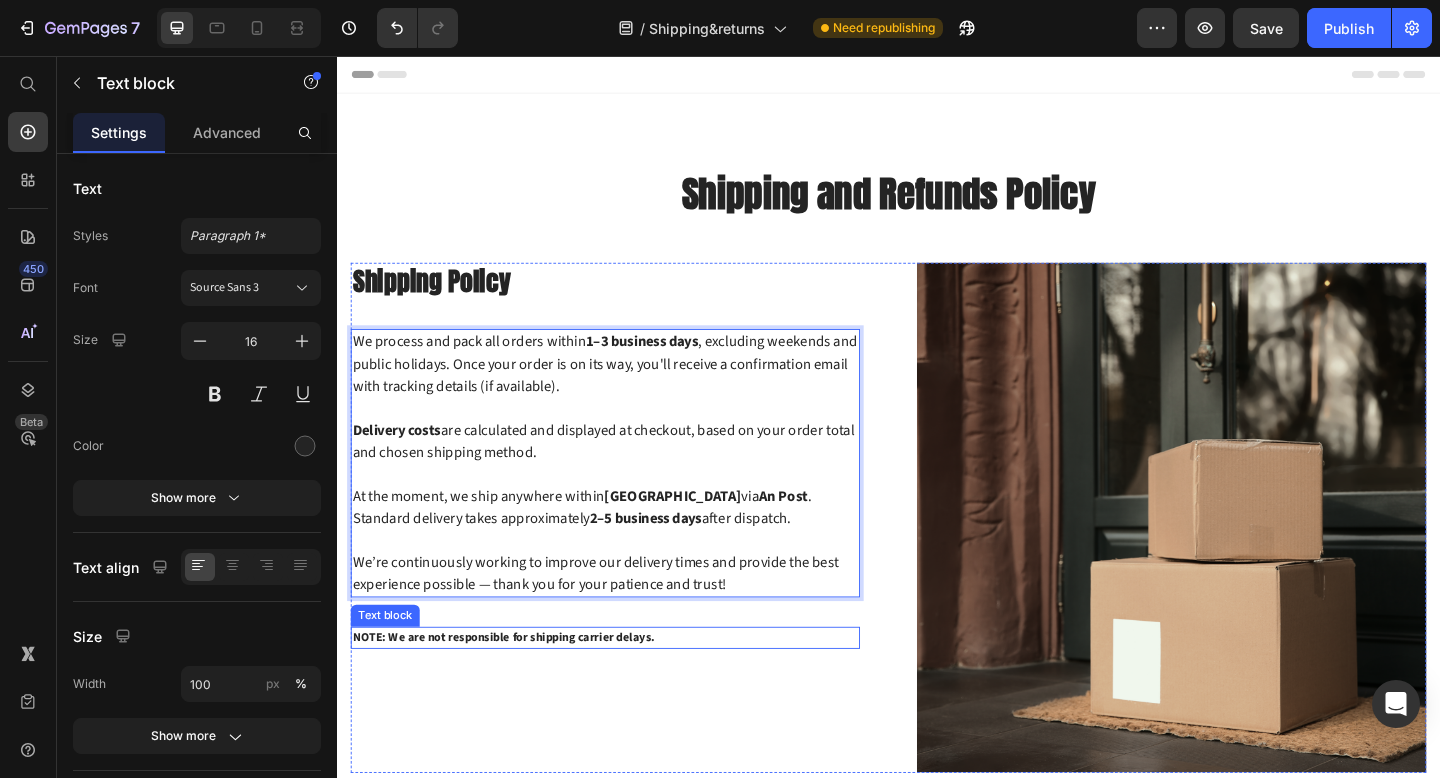 click on "NOTE: We are not responsible for shipping carrier delays." at bounding box center [629, 689] 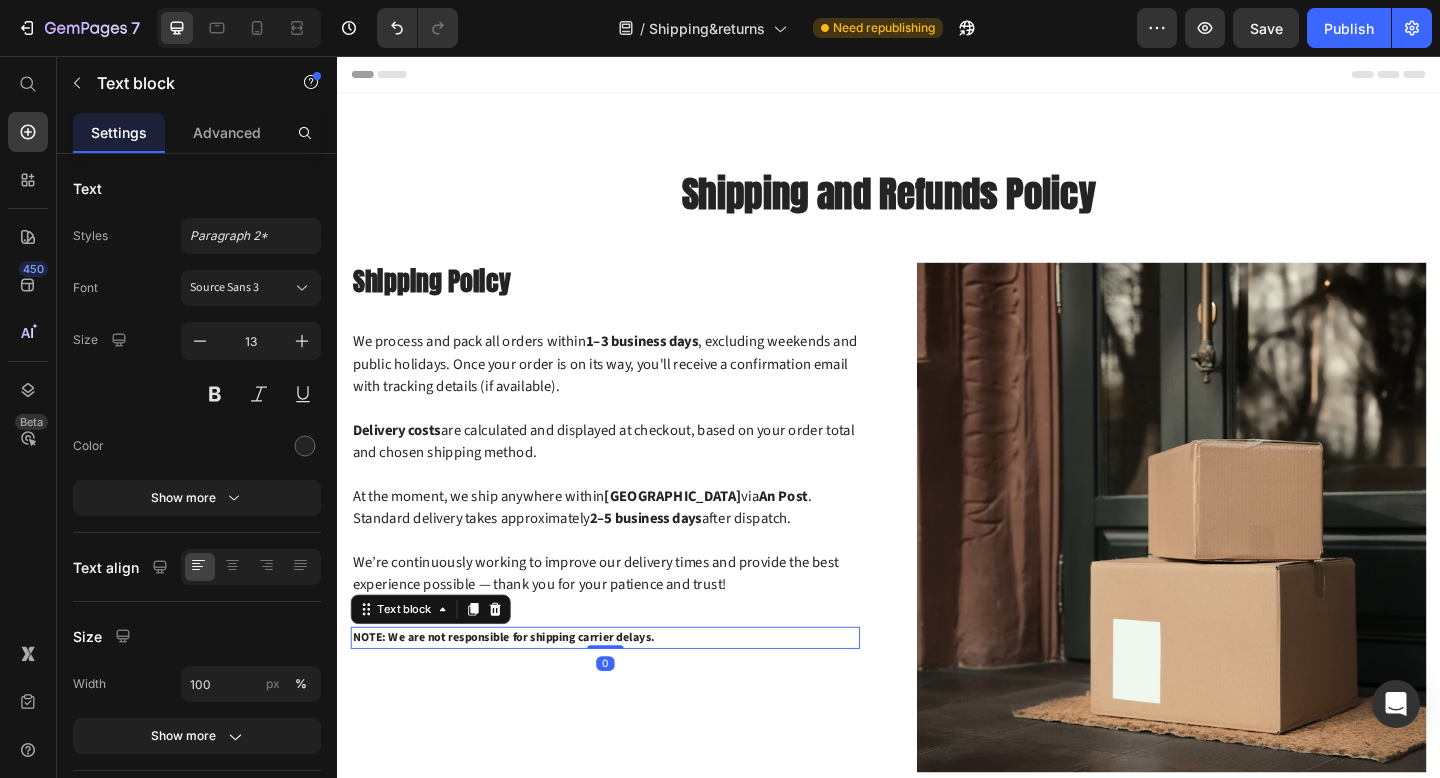 click on "NOTE: We are not responsible for shipping carrier delays." at bounding box center [629, 689] 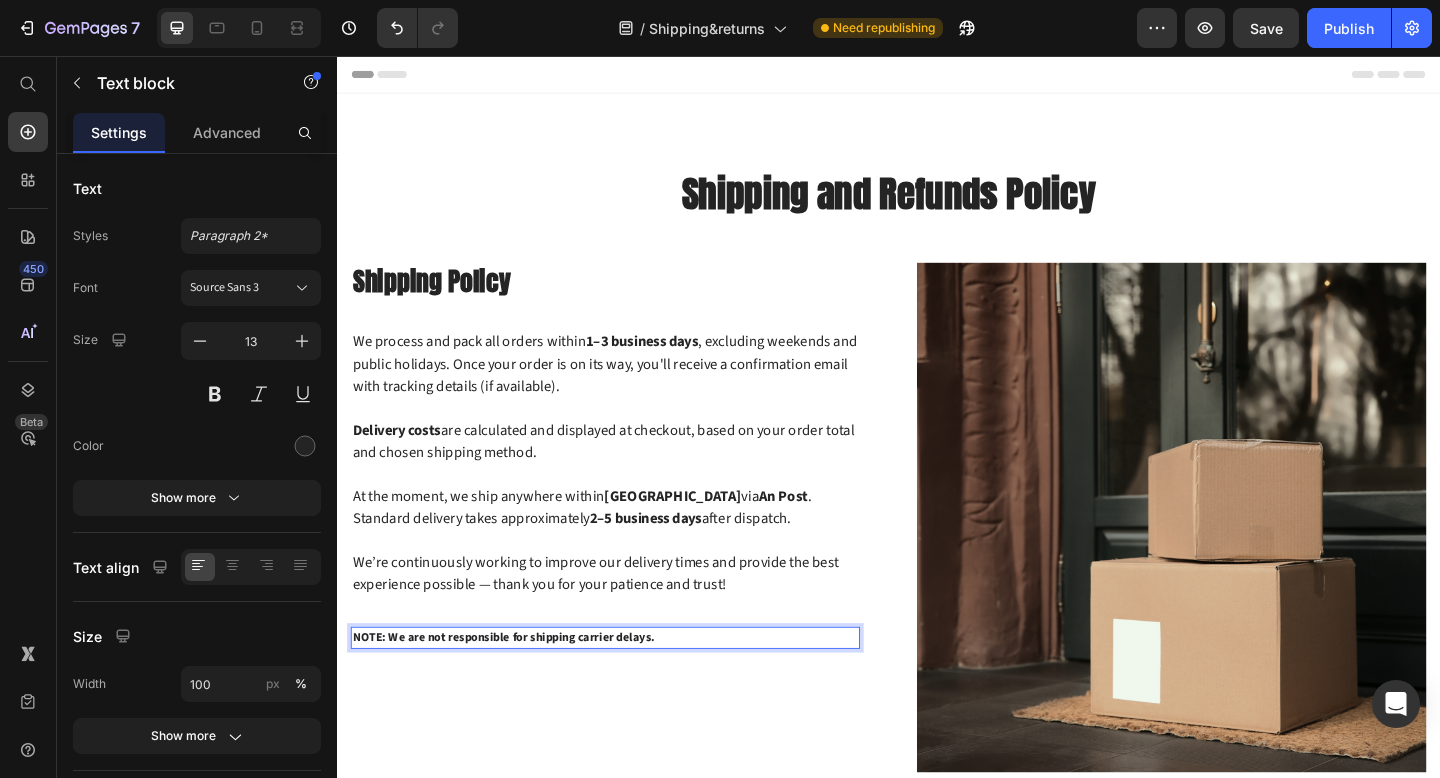 click on "NOTE: We are not responsible for shipping carrier delays." at bounding box center [629, 689] 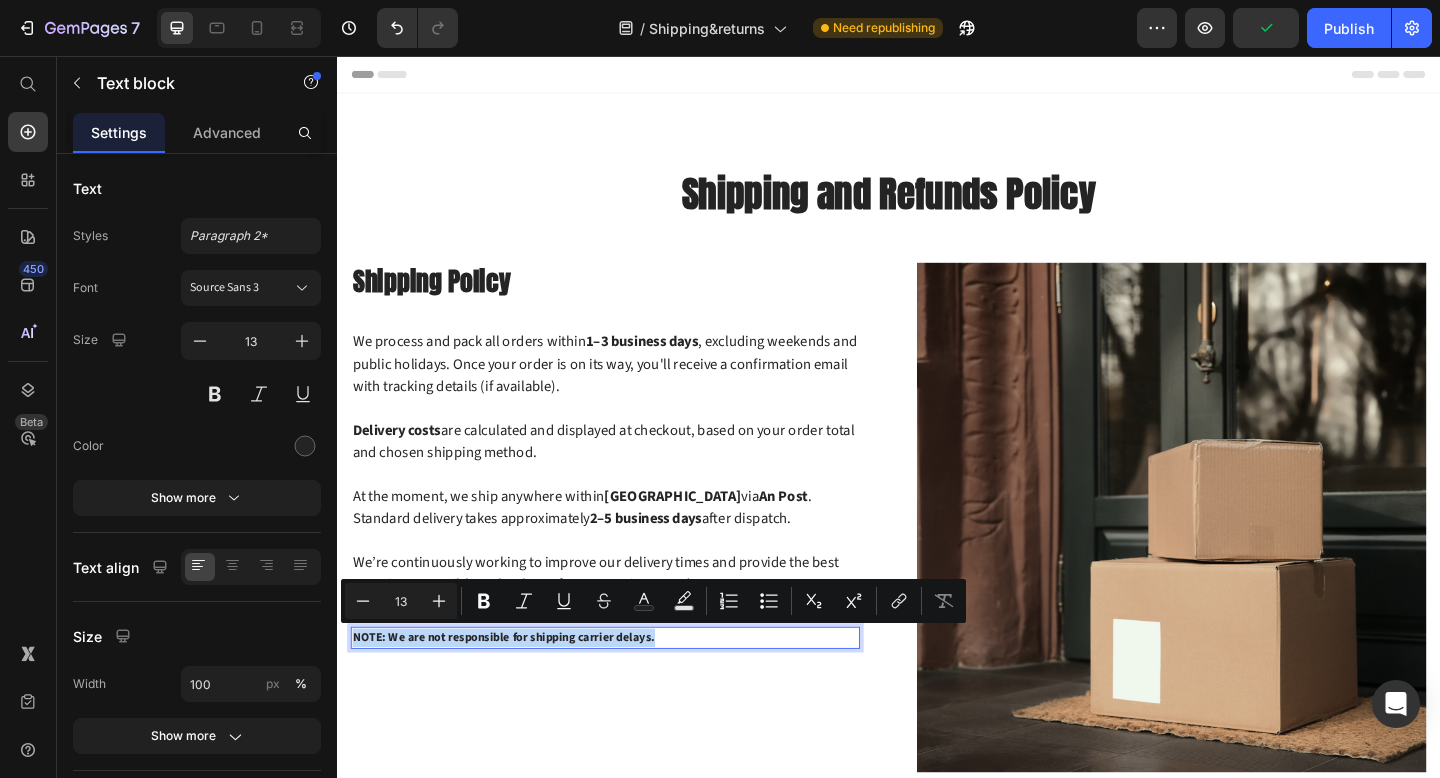 drag, startPoint x: 686, startPoint y: 690, endPoint x: 357, endPoint y: 685, distance: 329.038 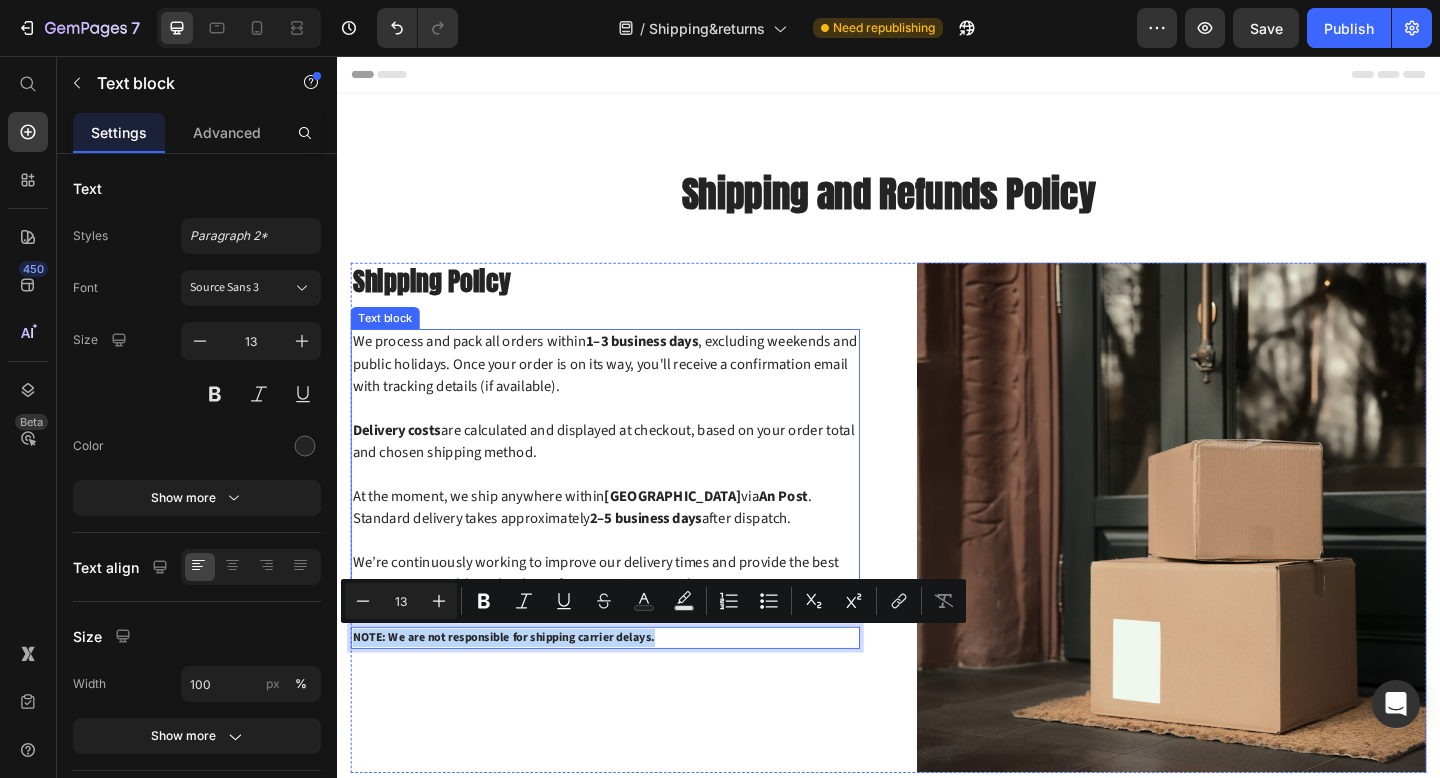 click on "We process and pack all orders within  1–3 business days , excluding weekends and public holidays. Once your order is on its way, you'll receive a confirmation email with tracking details (if available)." at bounding box center (629, 391) 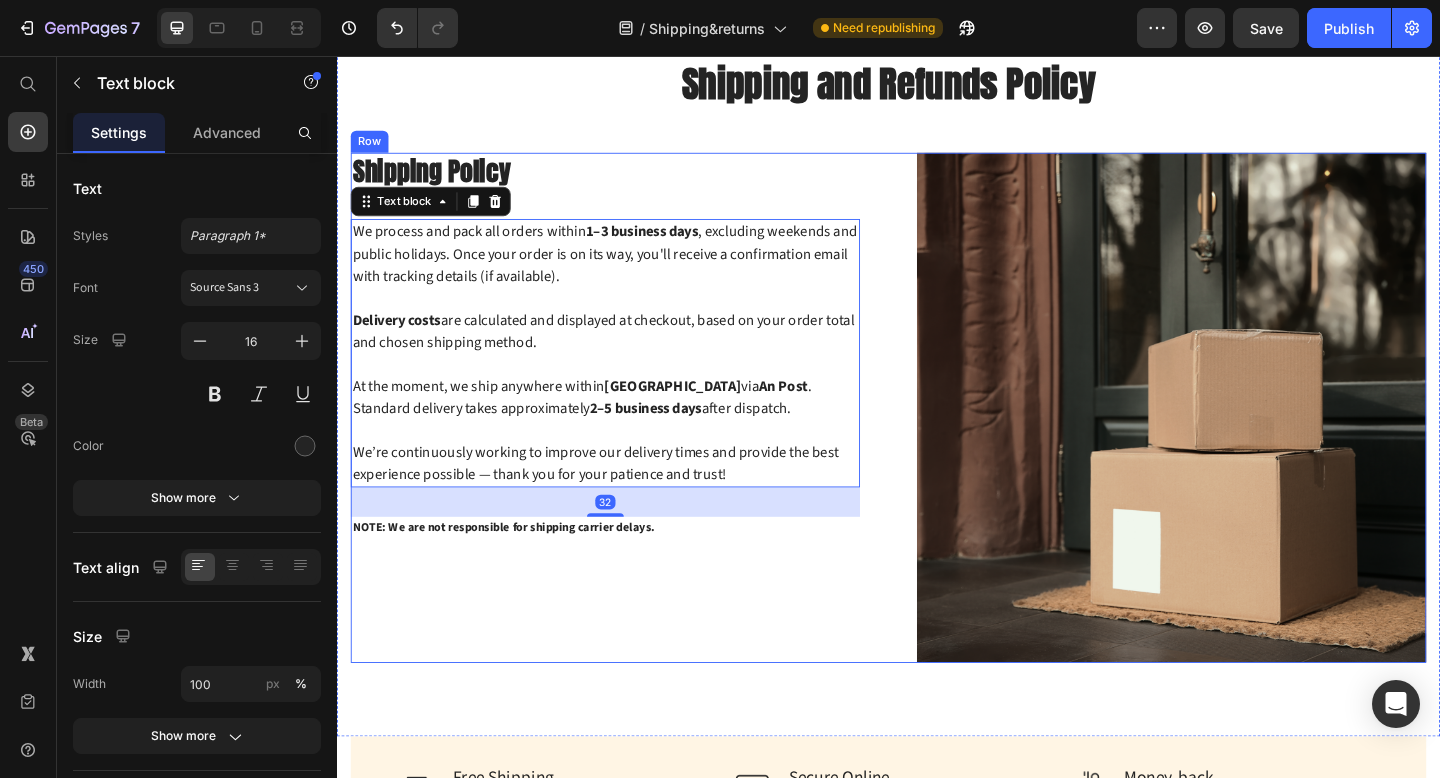 scroll, scrollTop: 349, scrollLeft: 0, axis: vertical 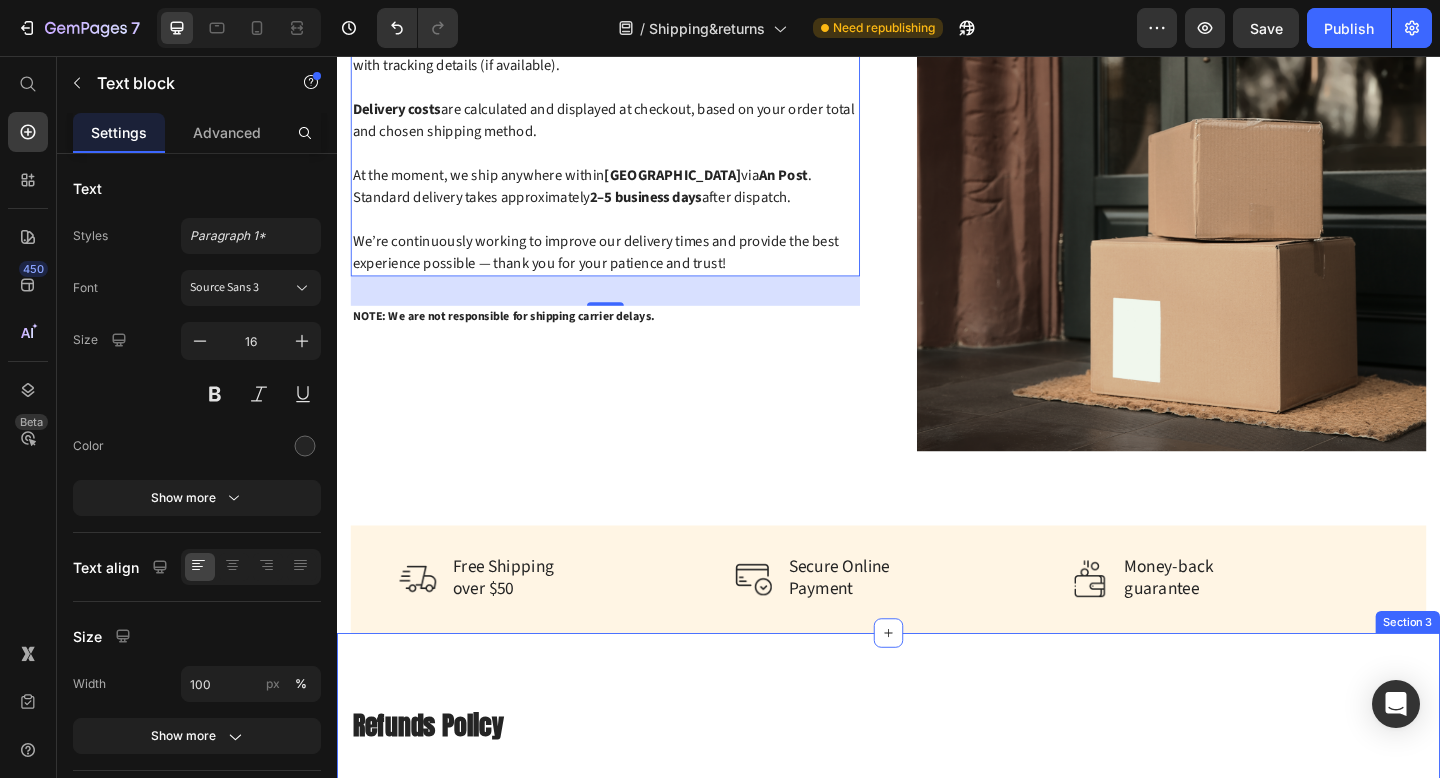 click on "Refunds Policy Heading Refunds Policy We accept returns up to 07 days after delivery, if the item is unused and in its original condition, and we will refund the full order amount minus the shipping costs for the return.  In the event that your order arrives damaged in any way, please email us as soon as possible at [EMAIL_ADDRESS][DOMAIN_NAME] with your order number and a photo of the item’s condition. We address these on a case-by-case basis but will try our best to work towards a satisfactory solution. We will send you an email once your return has been received and inspected to advise you that we have received your returned item. We will also notify you if your refund has been approved or rejected. If you are authorized, your refund will be processed and a credit will be made to your credit card or original mode of payment within a certain amount of days. Text block Row Section 3" at bounding box center [937, 922] 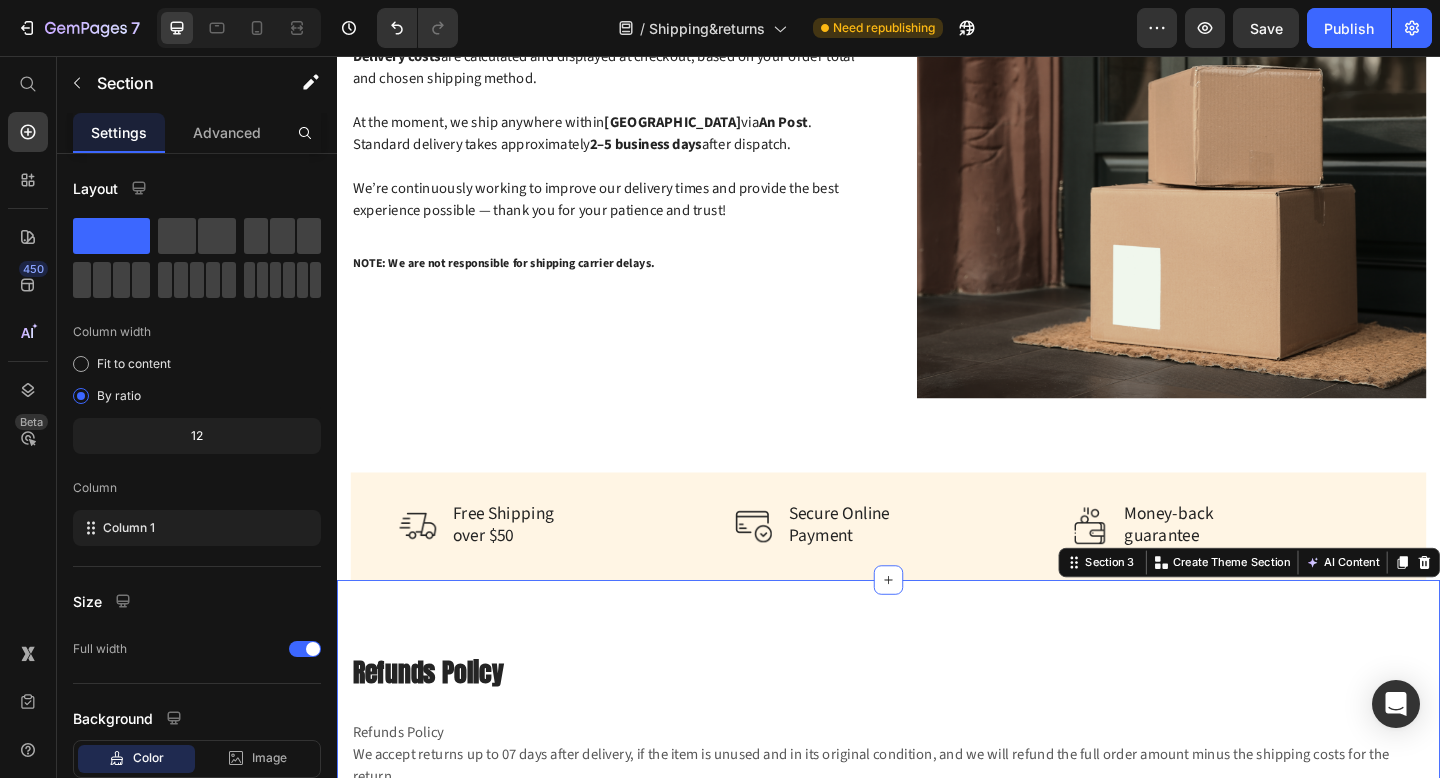 scroll, scrollTop: 409, scrollLeft: 0, axis: vertical 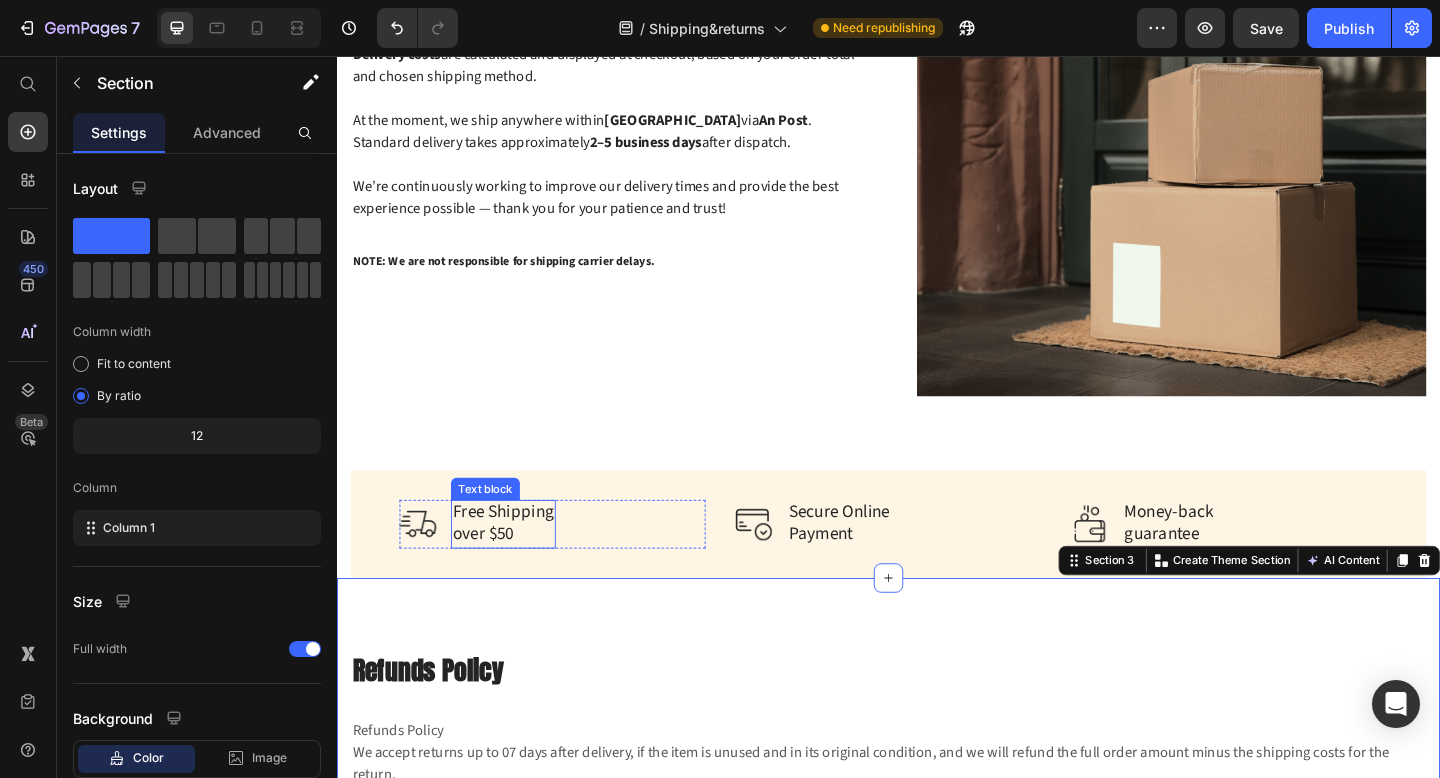 click on "Free Shipping over $50" at bounding box center (518, 565) 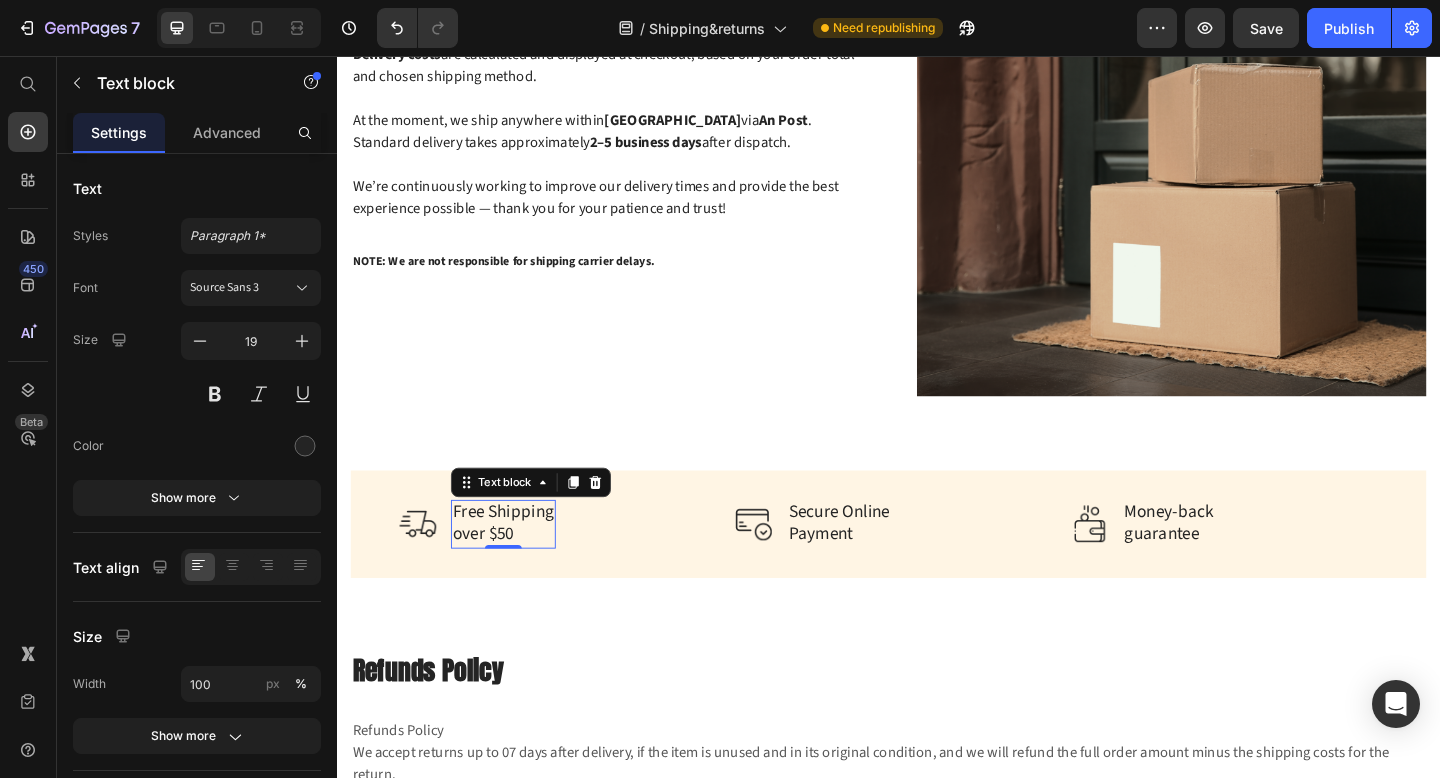 click on "Free Shipping over $50" at bounding box center [518, 565] 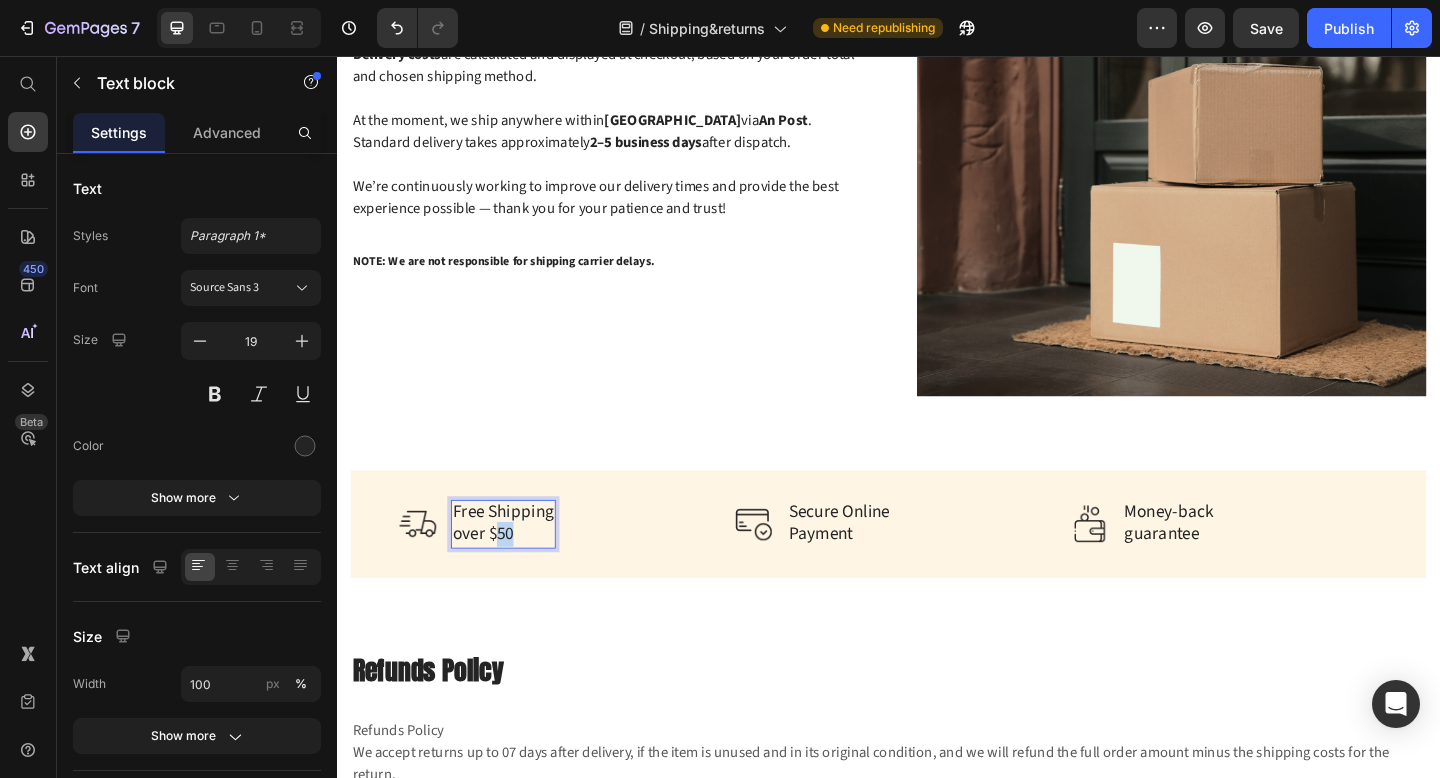 click on "Free Shipping over $50" at bounding box center [518, 565] 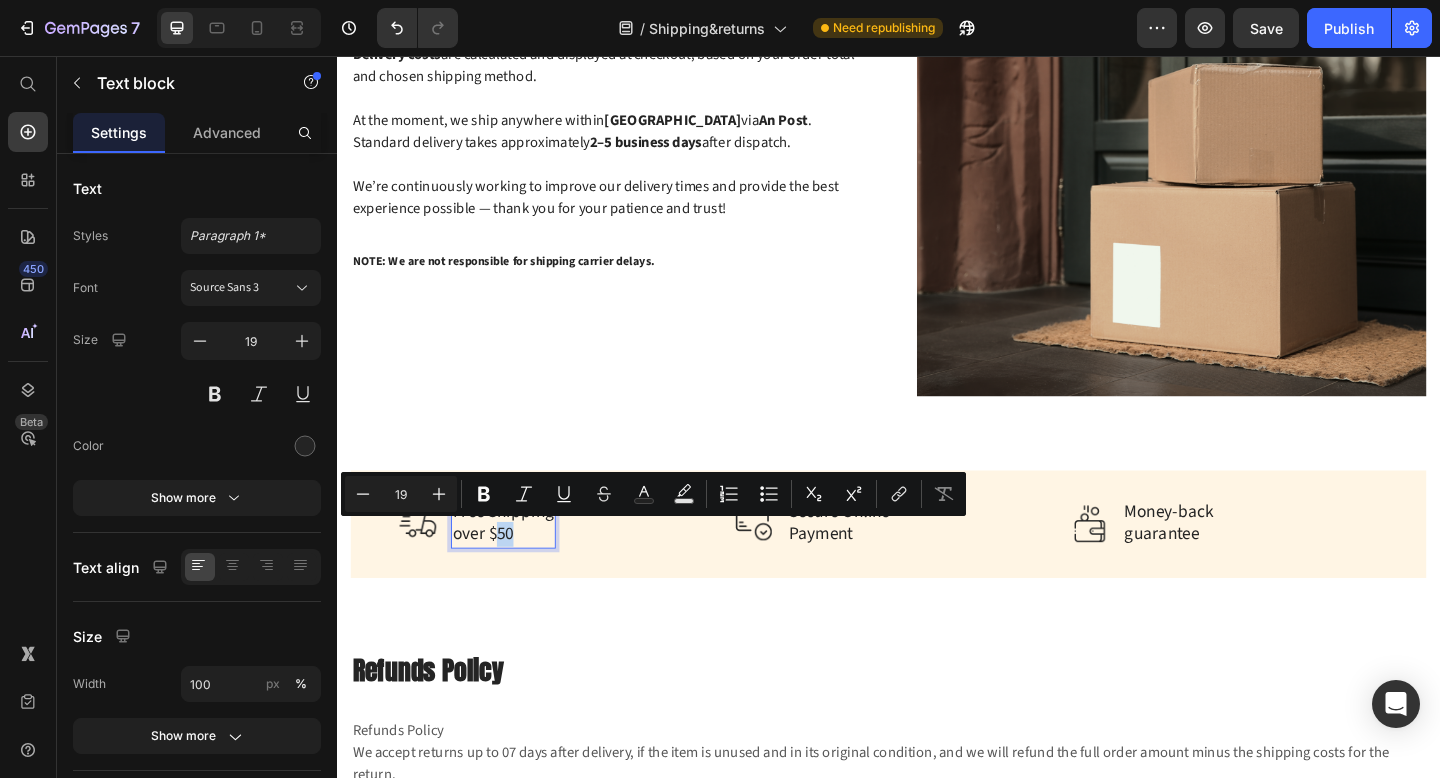 click on "Free Shipping over $50" at bounding box center [518, 565] 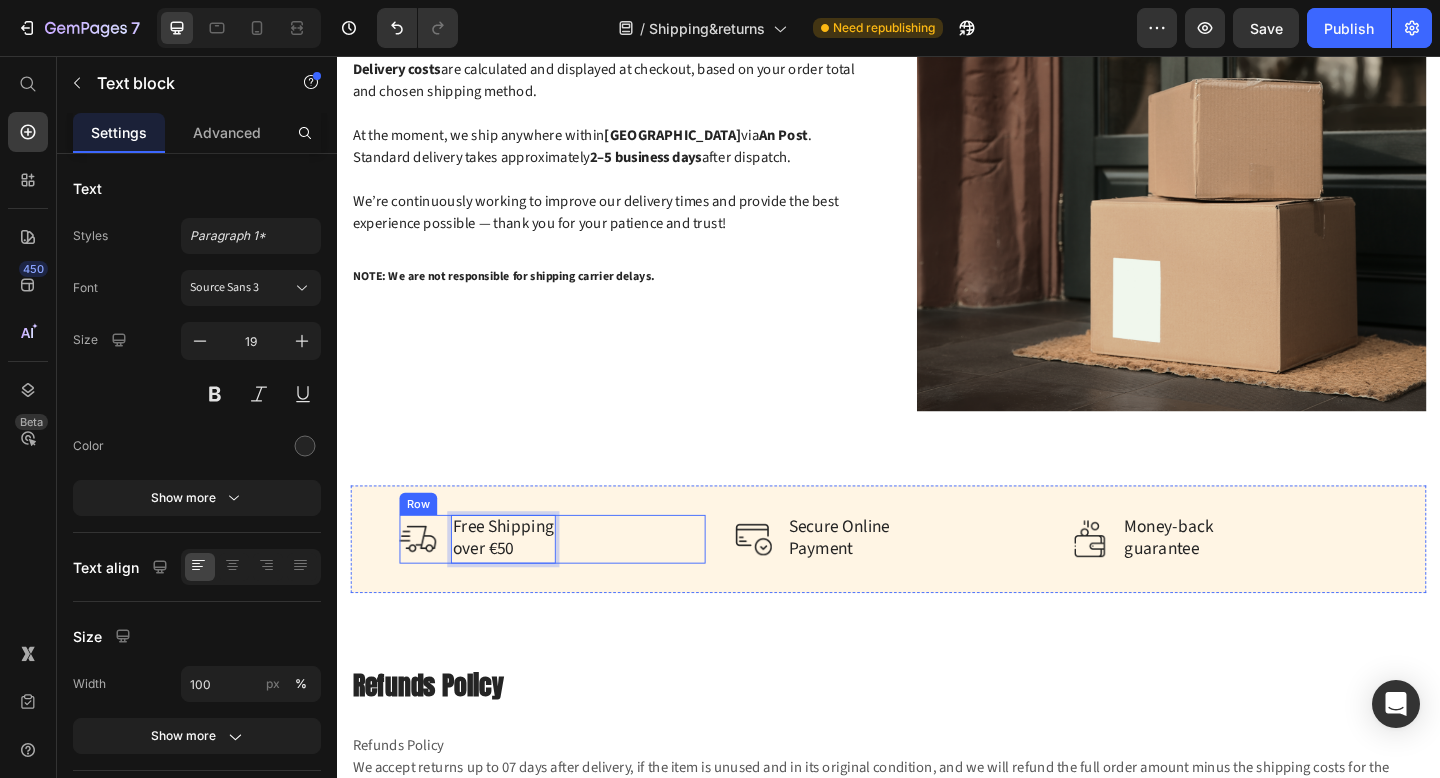 scroll, scrollTop: 453, scrollLeft: 0, axis: vertical 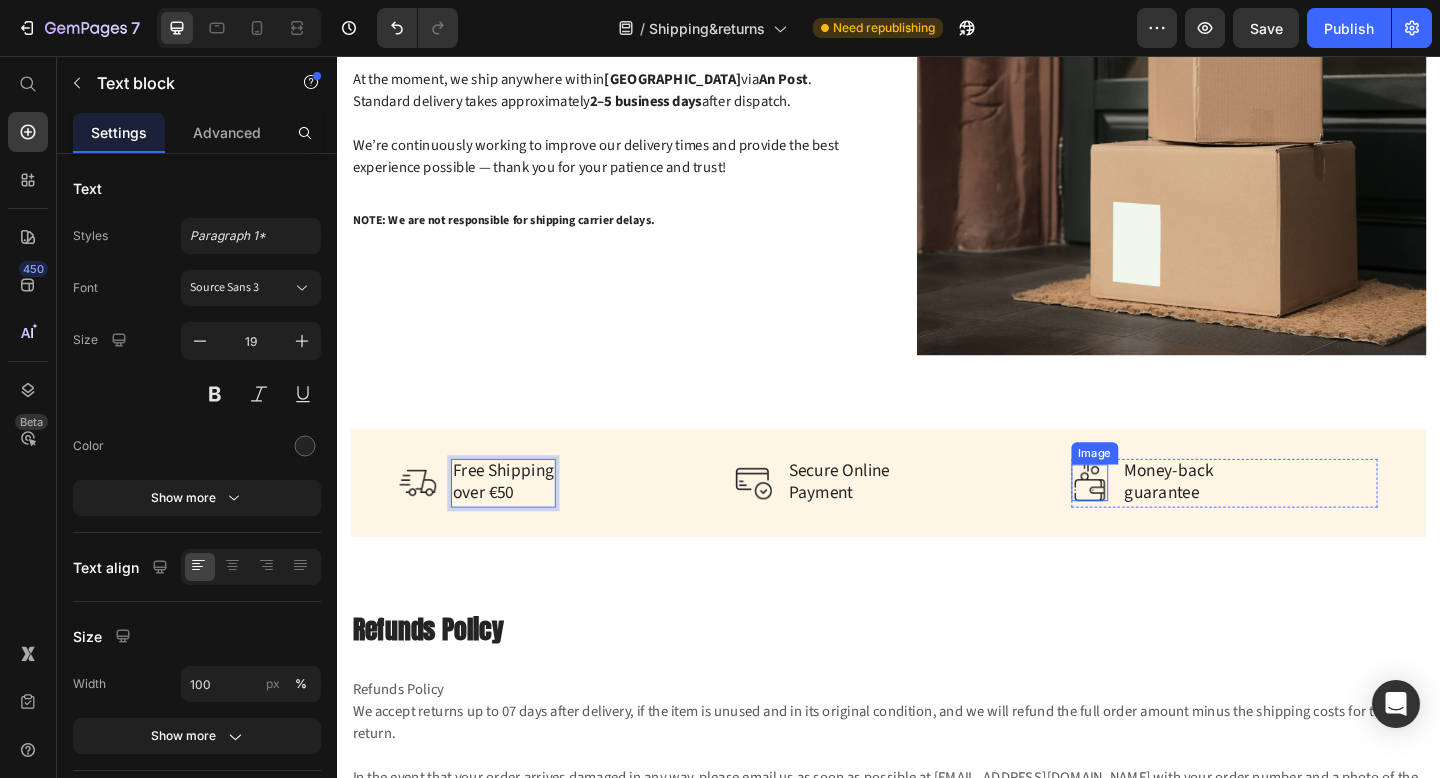 click at bounding box center (1156, 521) 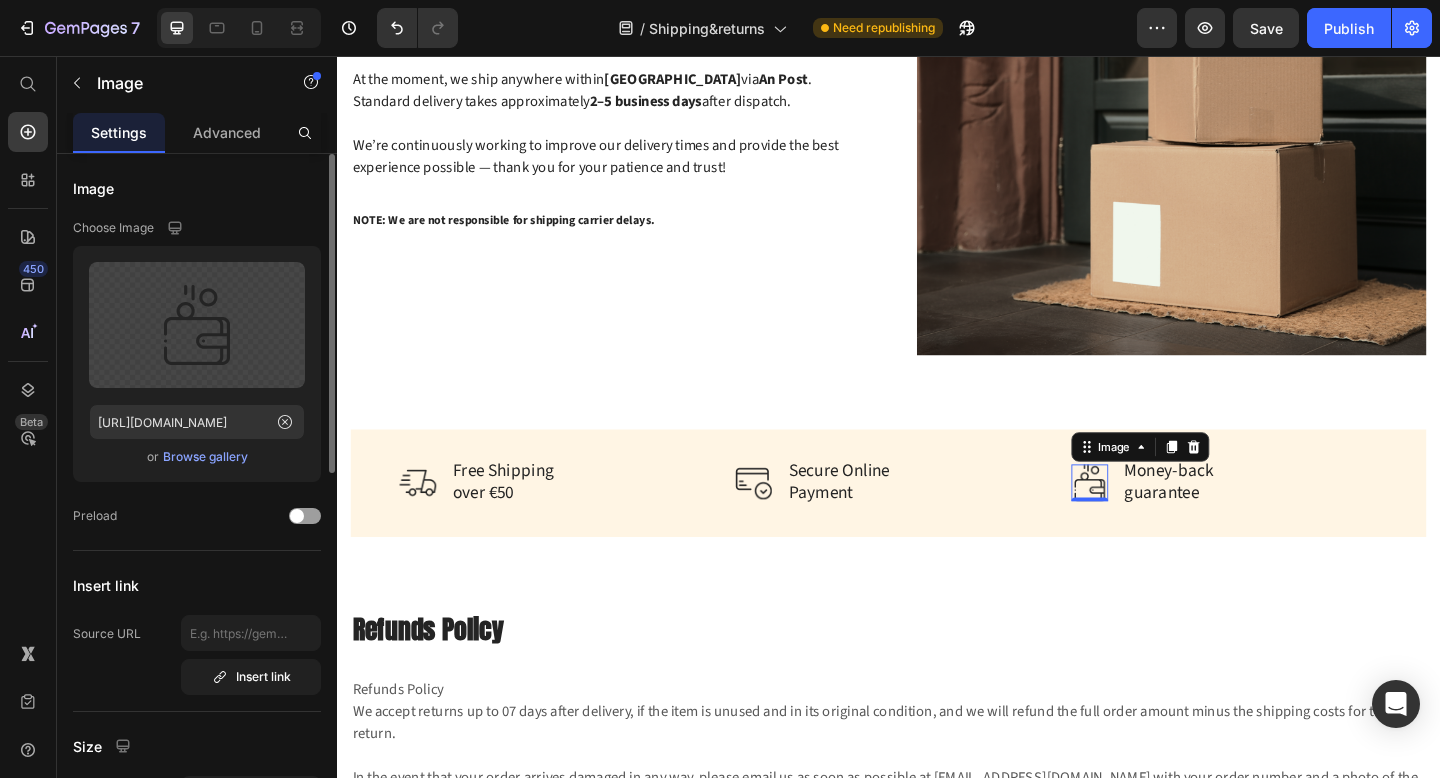 click on "Browse gallery" at bounding box center (205, 457) 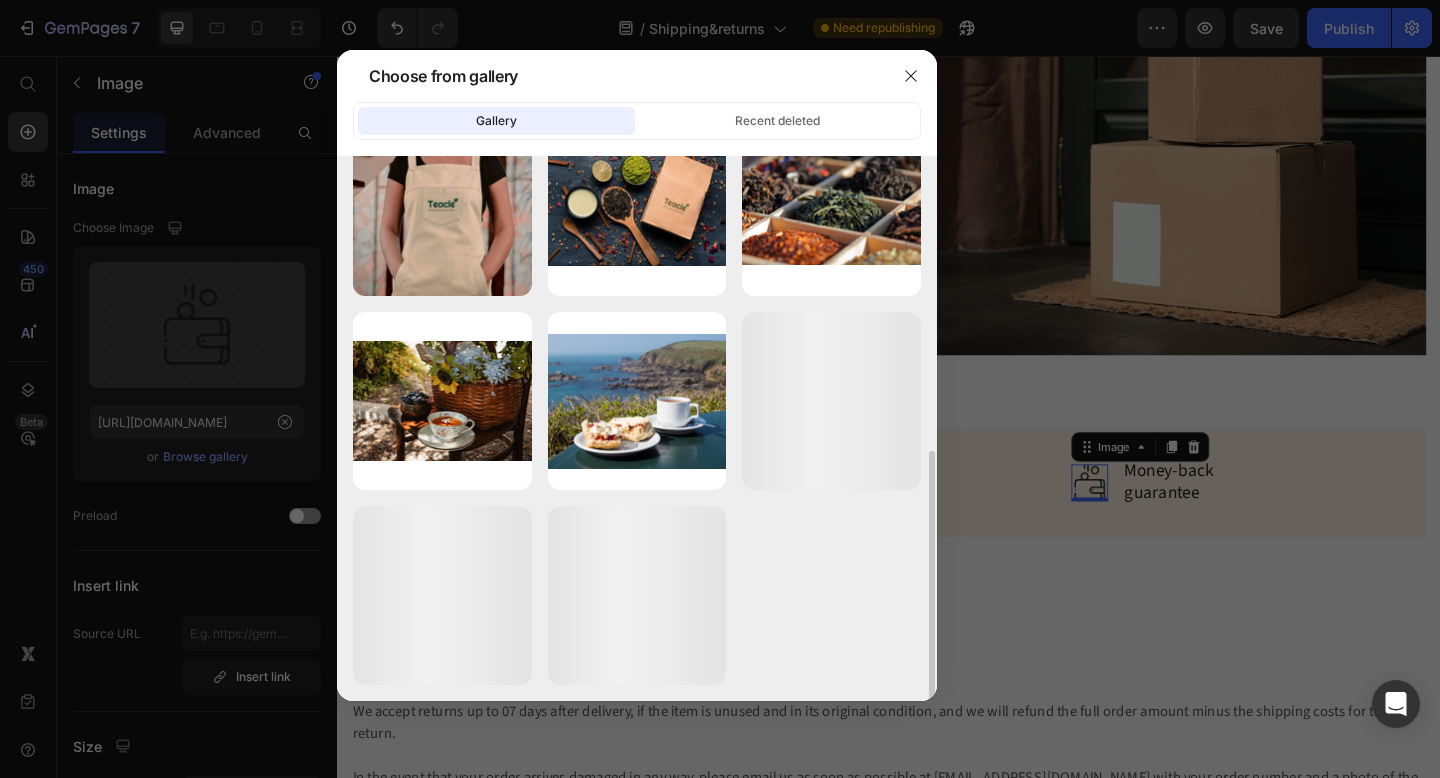 scroll, scrollTop: 795, scrollLeft: 0, axis: vertical 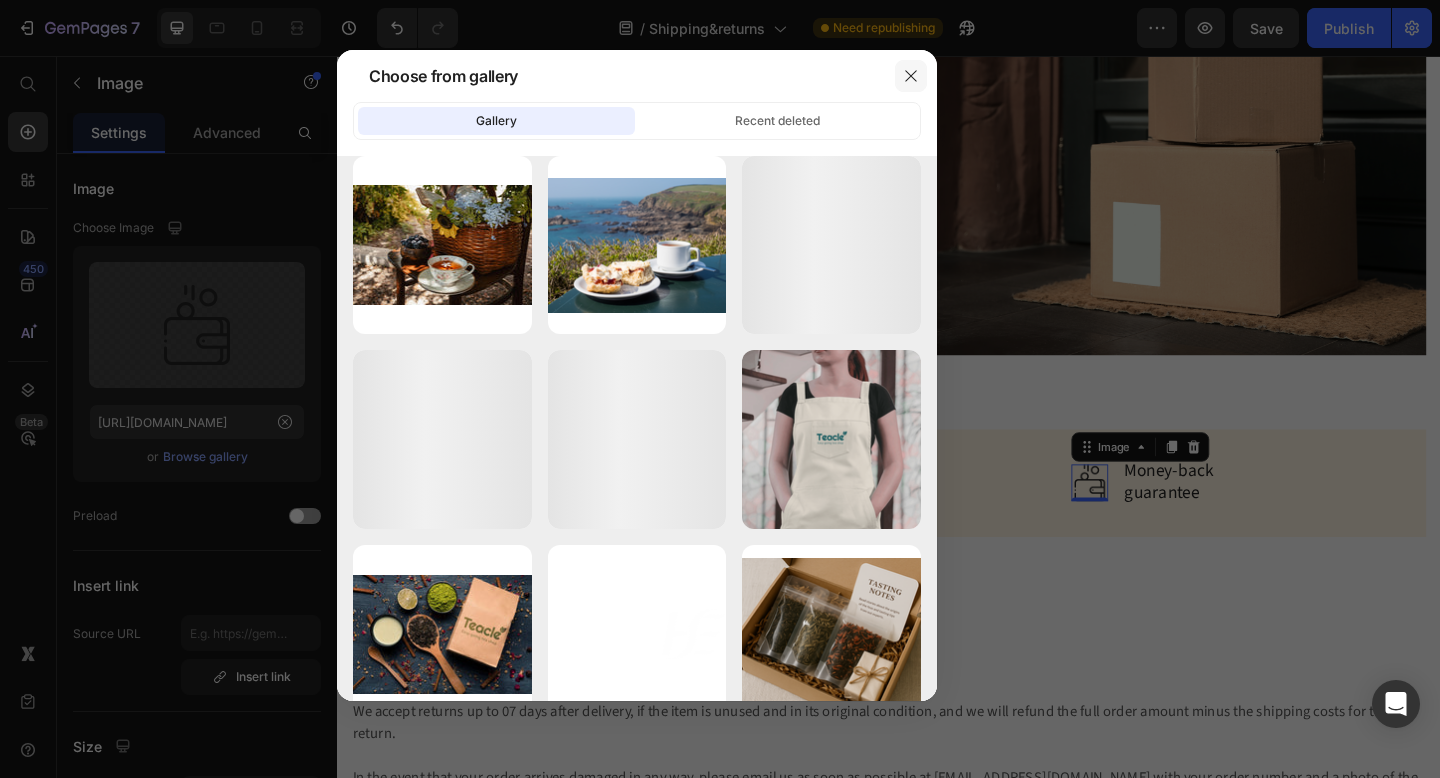 click 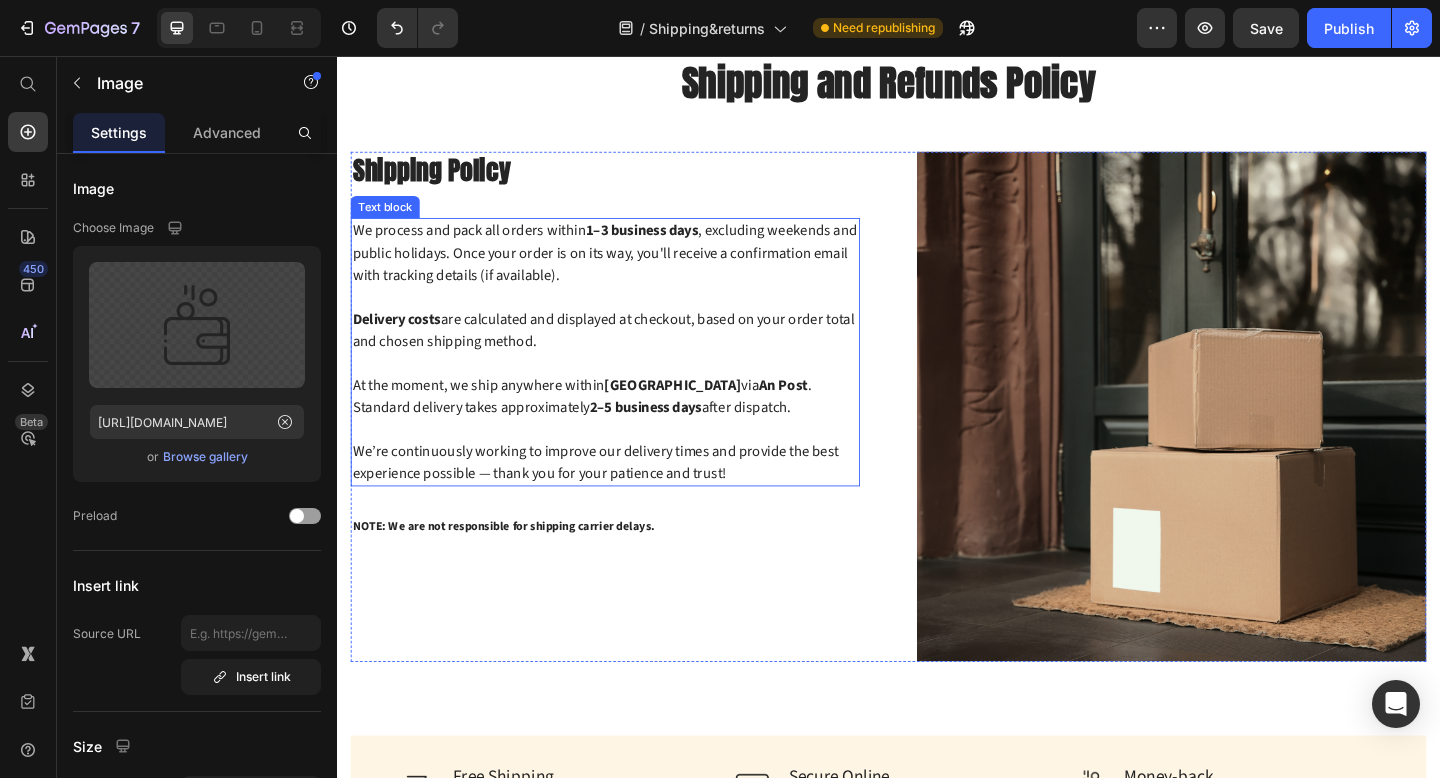 scroll, scrollTop: 0, scrollLeft: 0, axis: both 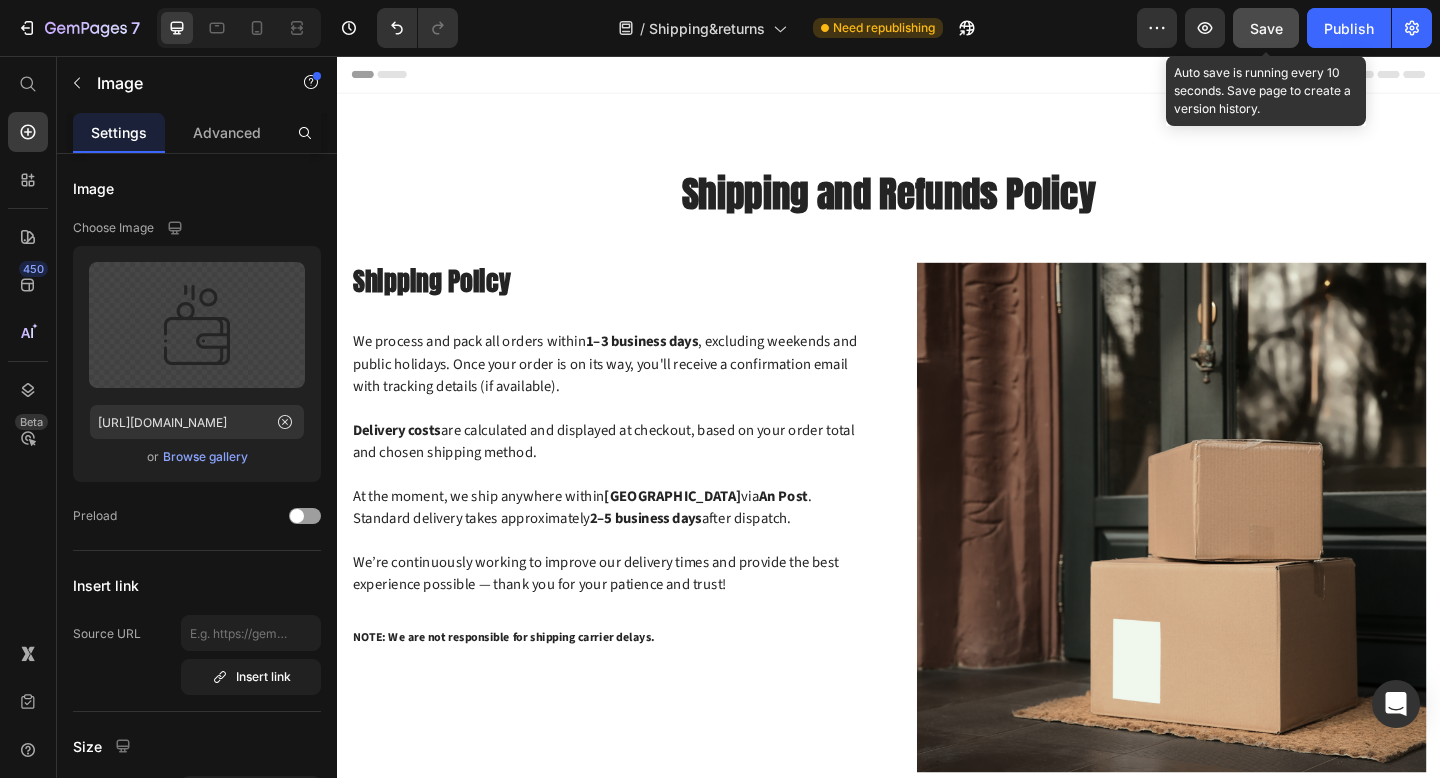 click on "Save" at bounding box center (1266, 28) 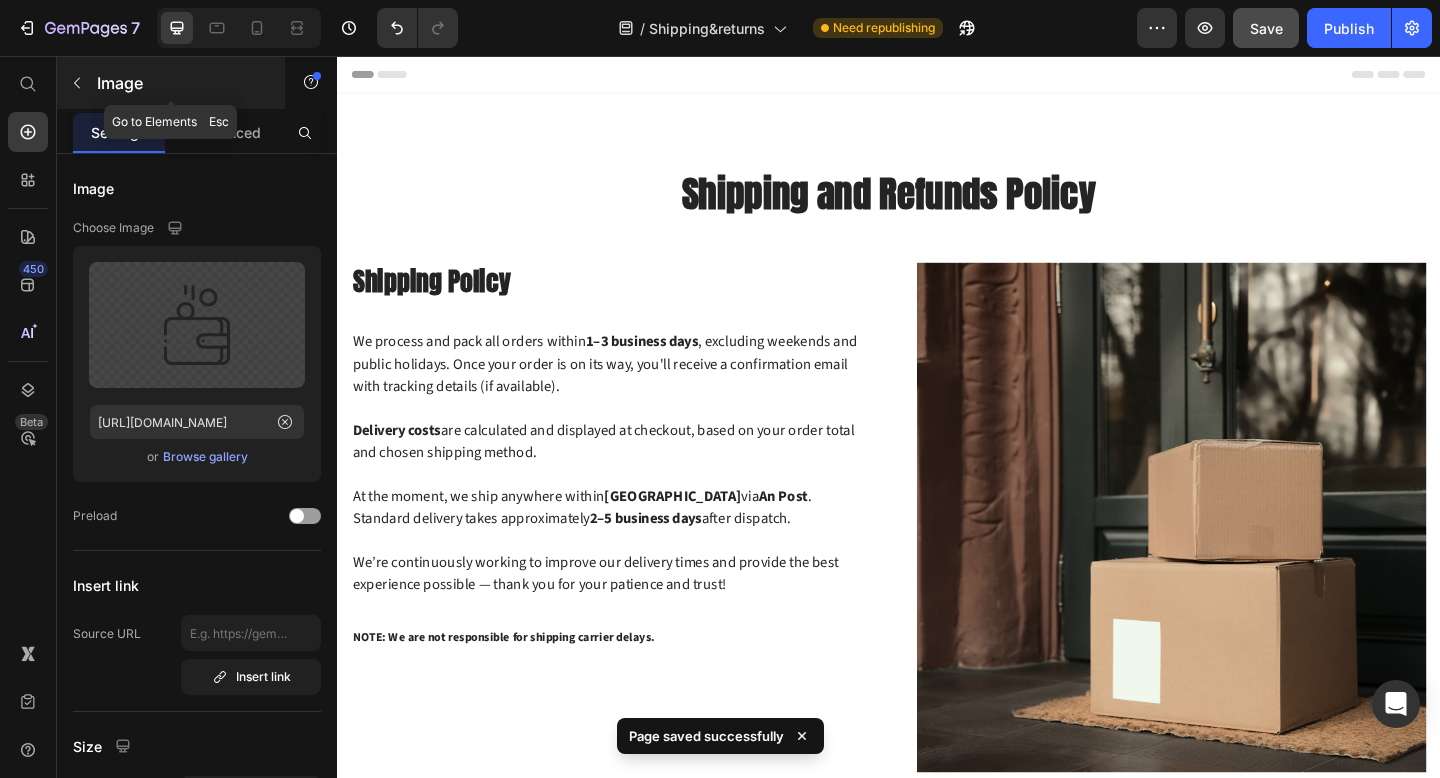 click 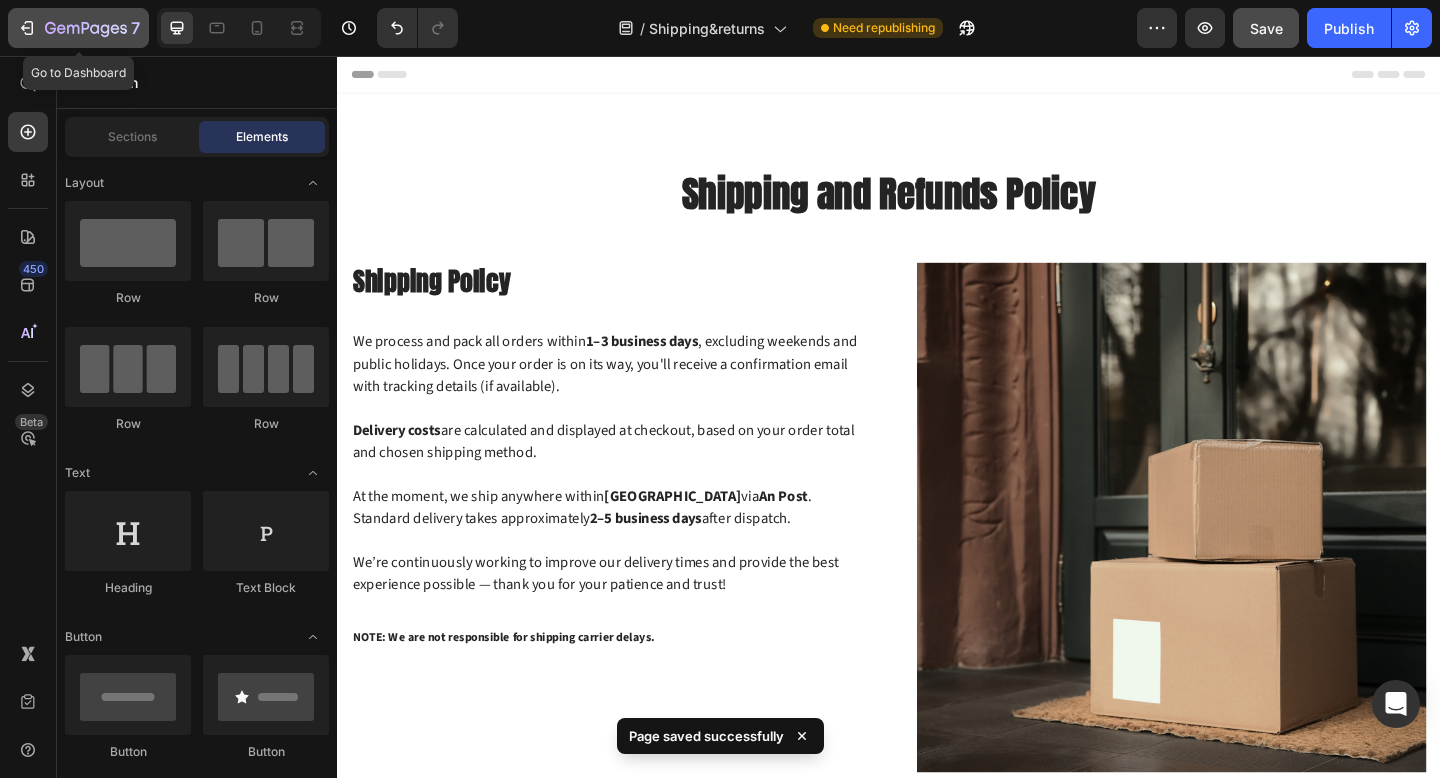 click 